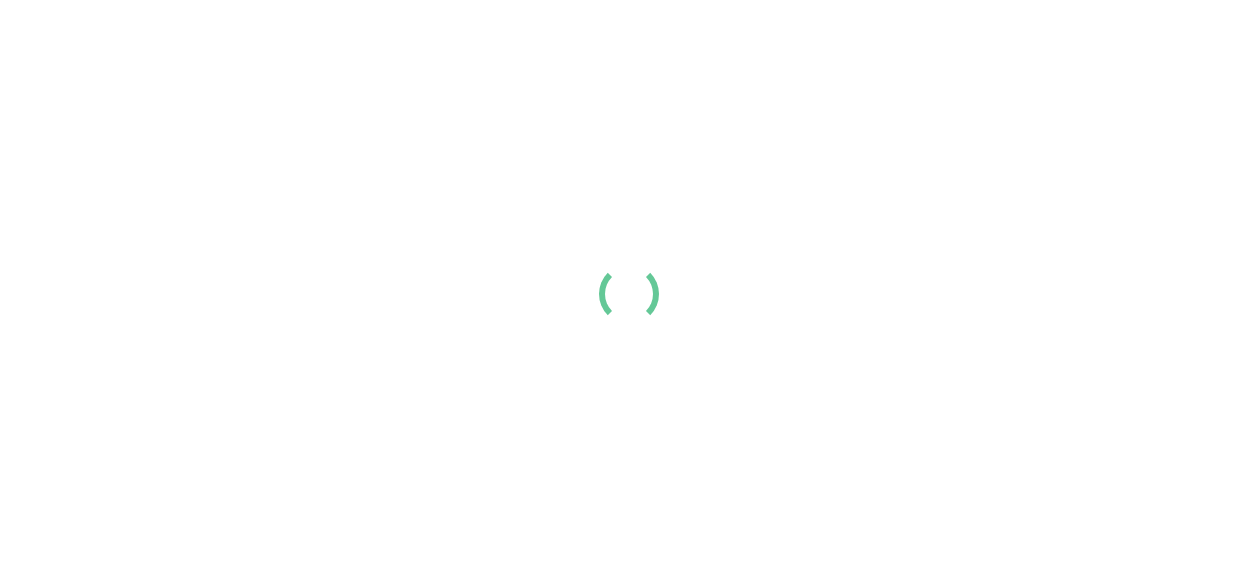 scroll, scrollTop: 0, scrollLeft: 0, axis: both 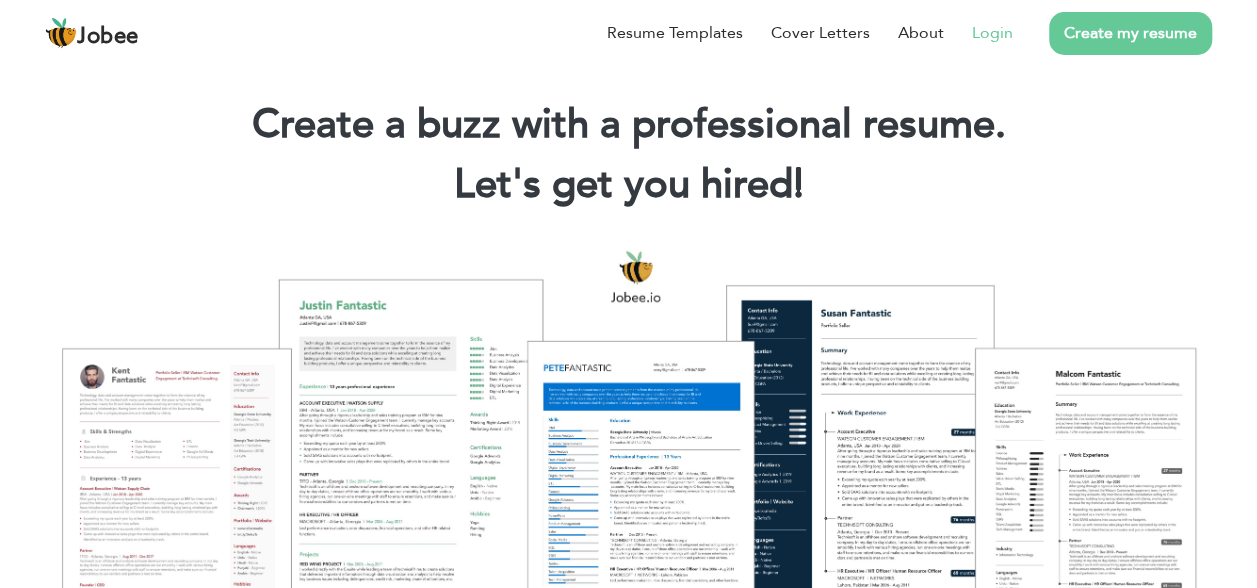 click on "Login" at bounding box center (992, 33) 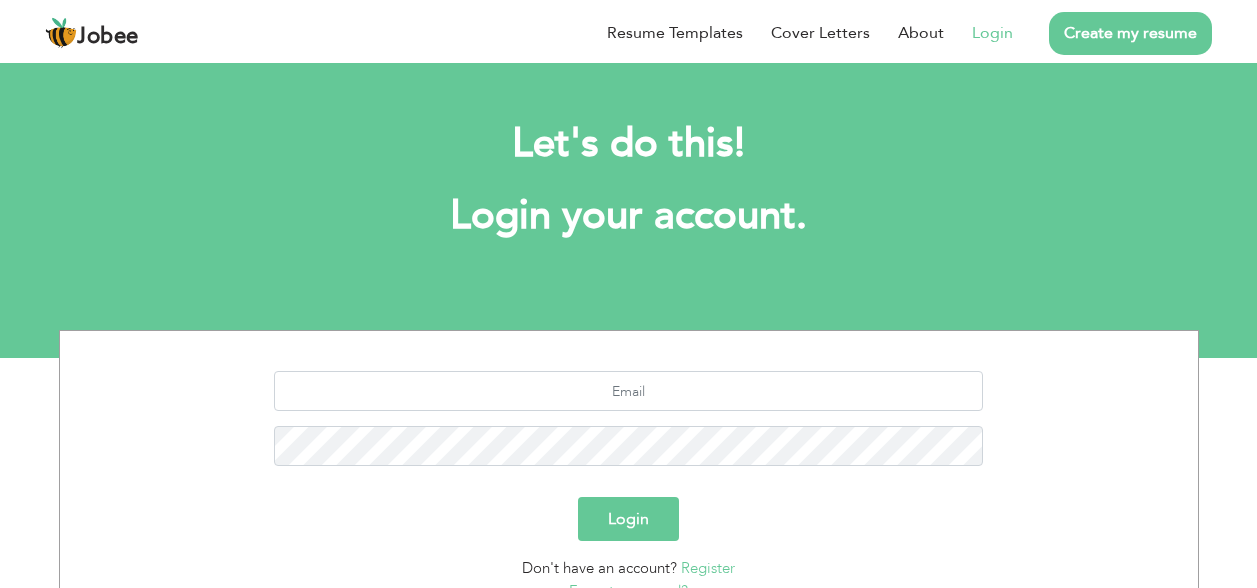 scroll, scrollTop: 0, scrollLeft: 0, axis: both 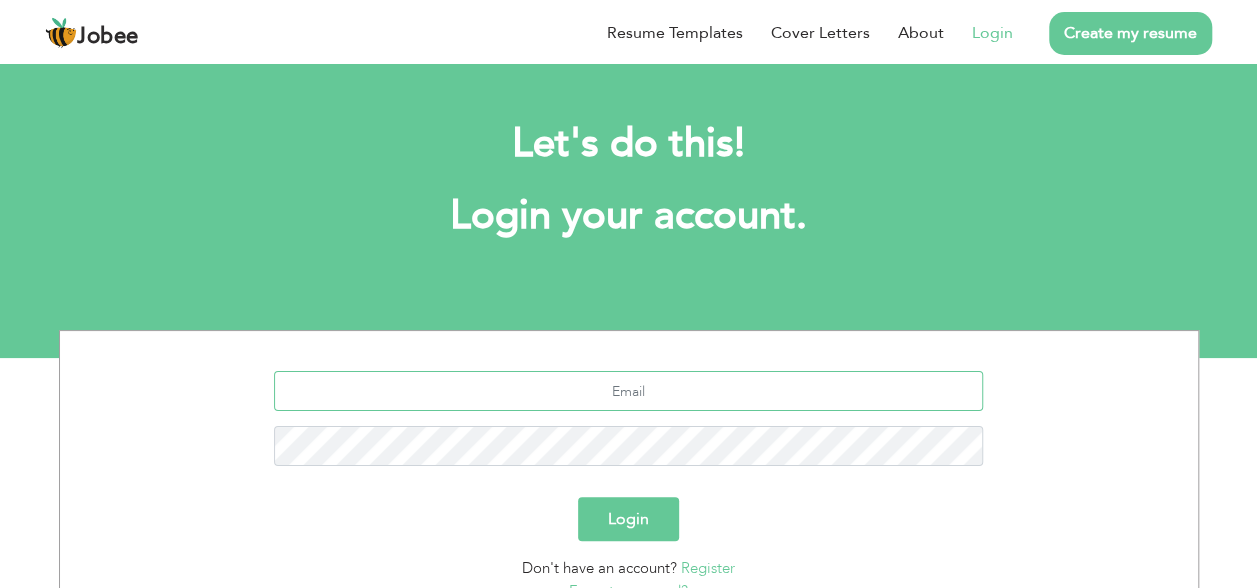 click at bounding box center (628, 391) 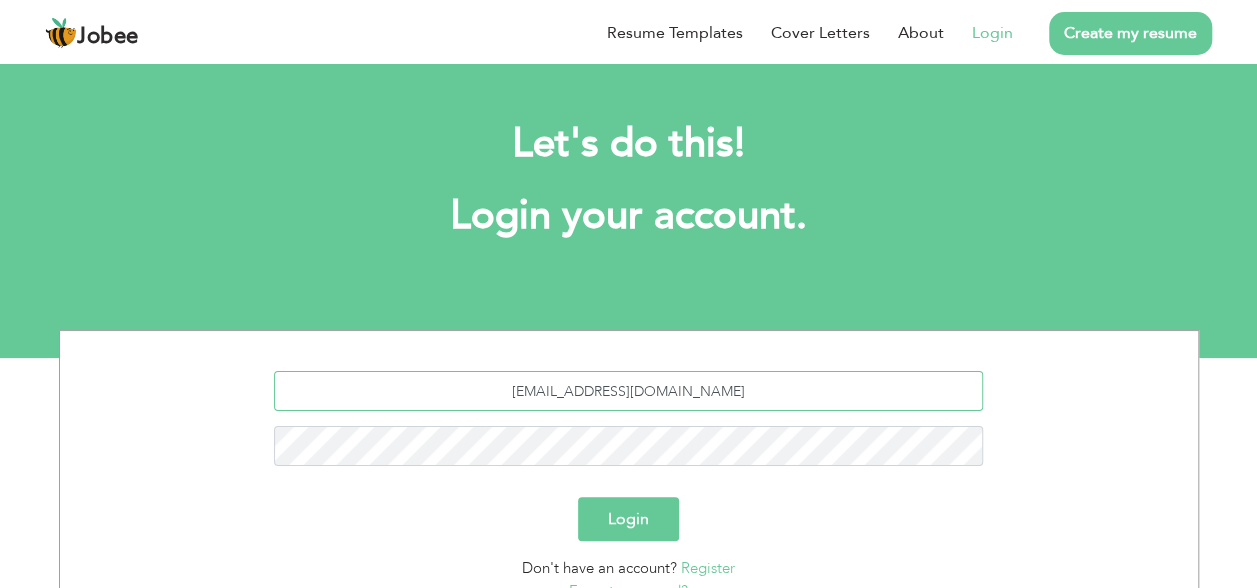 type on "[EMAIL_ADDRESS][DOMAIN_NAME]" 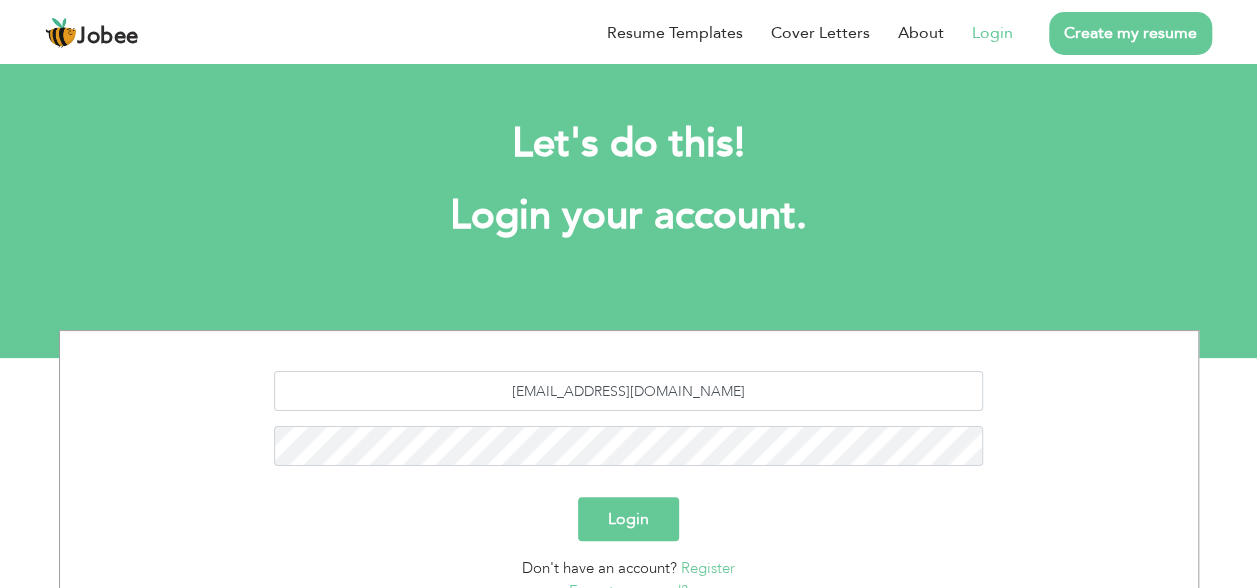 click on "Login" at bounding box center (628, 519) 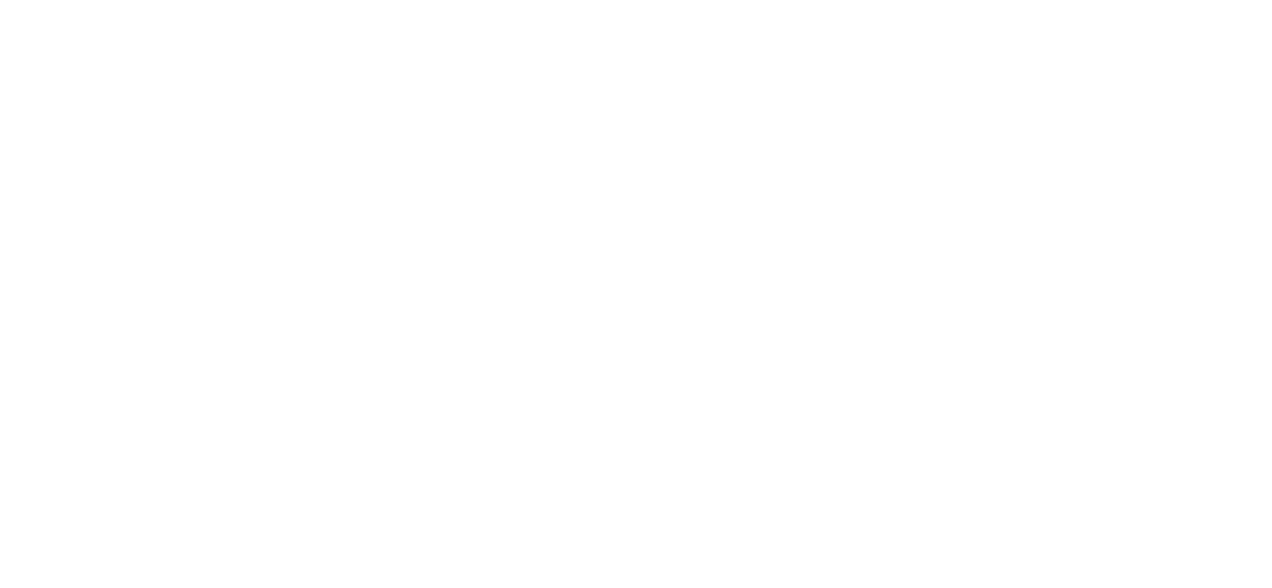 scroll, scrollTop: 0, scrollLeft: 0, axis: both 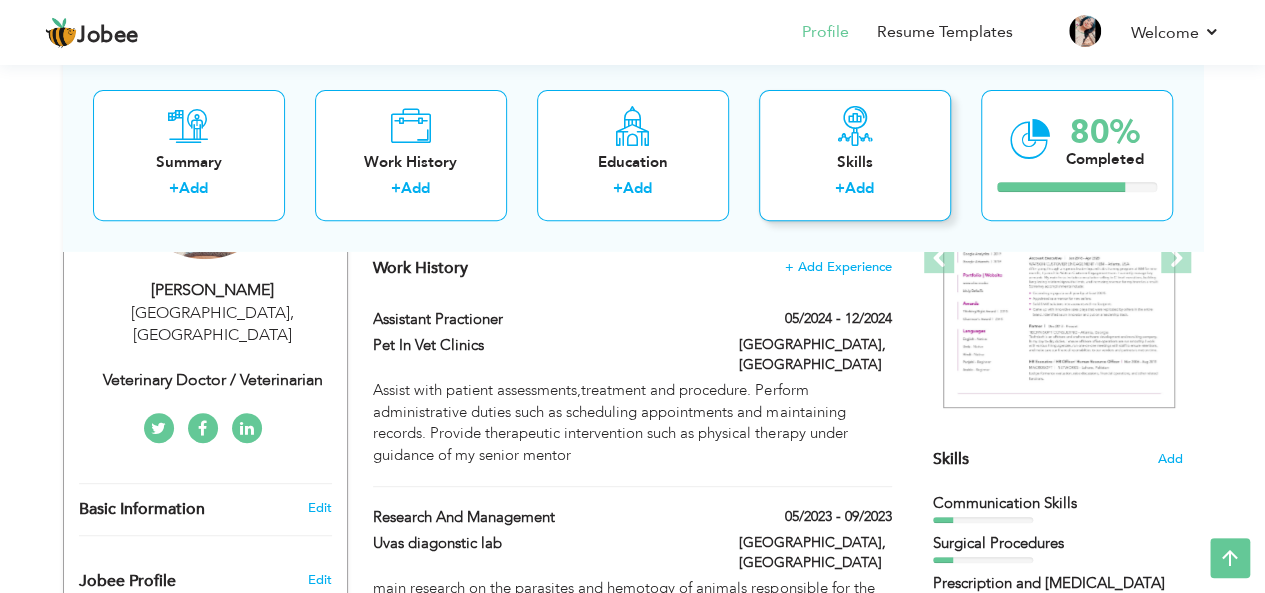 click on "Skills
+  Add" at bounding box center [855, 155] 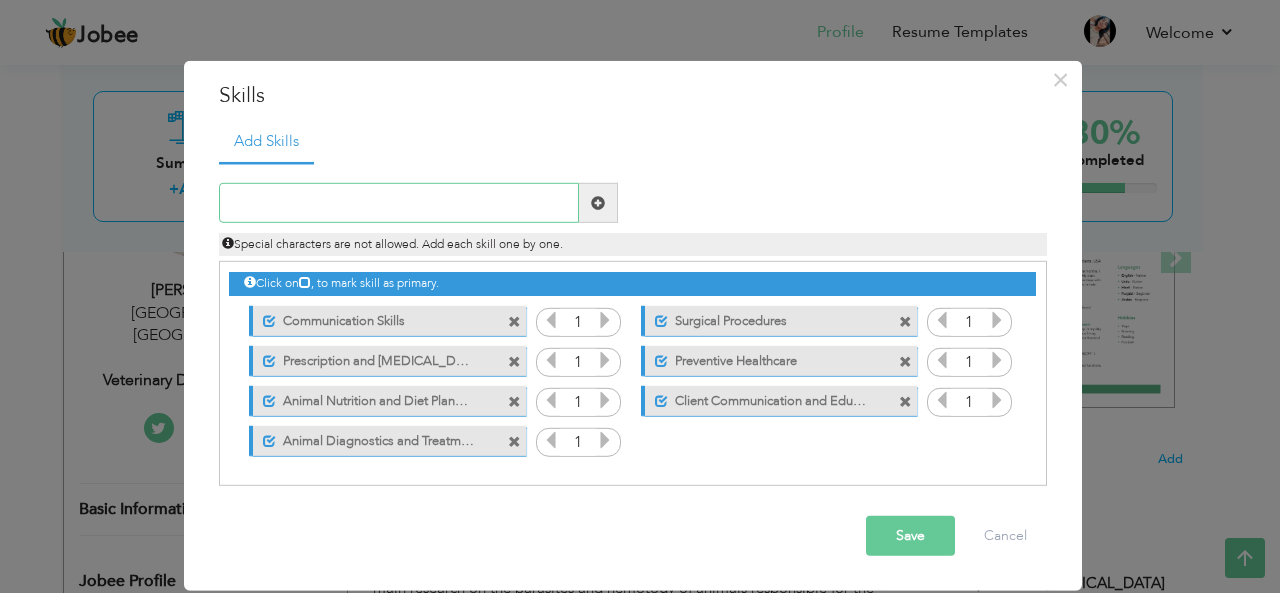 paste on "Patient Coordination & Scheduling  Electronic Heal" 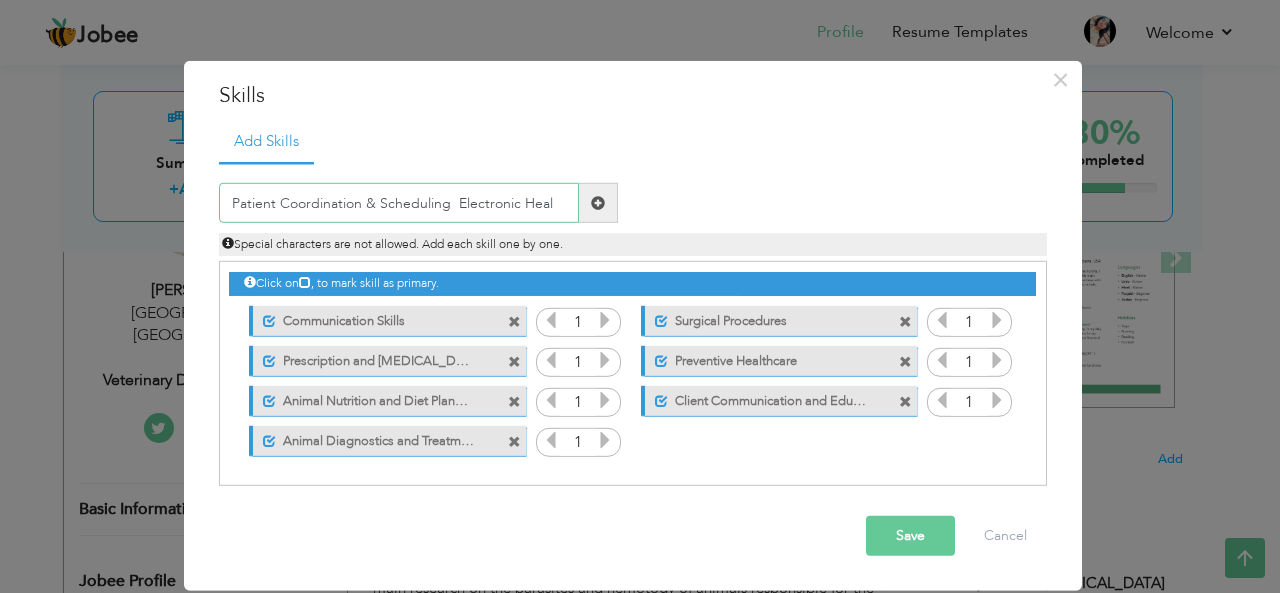 click on "Patient Coordination & Scheduling  Electronic Heal" at bounding box center [399, 203] 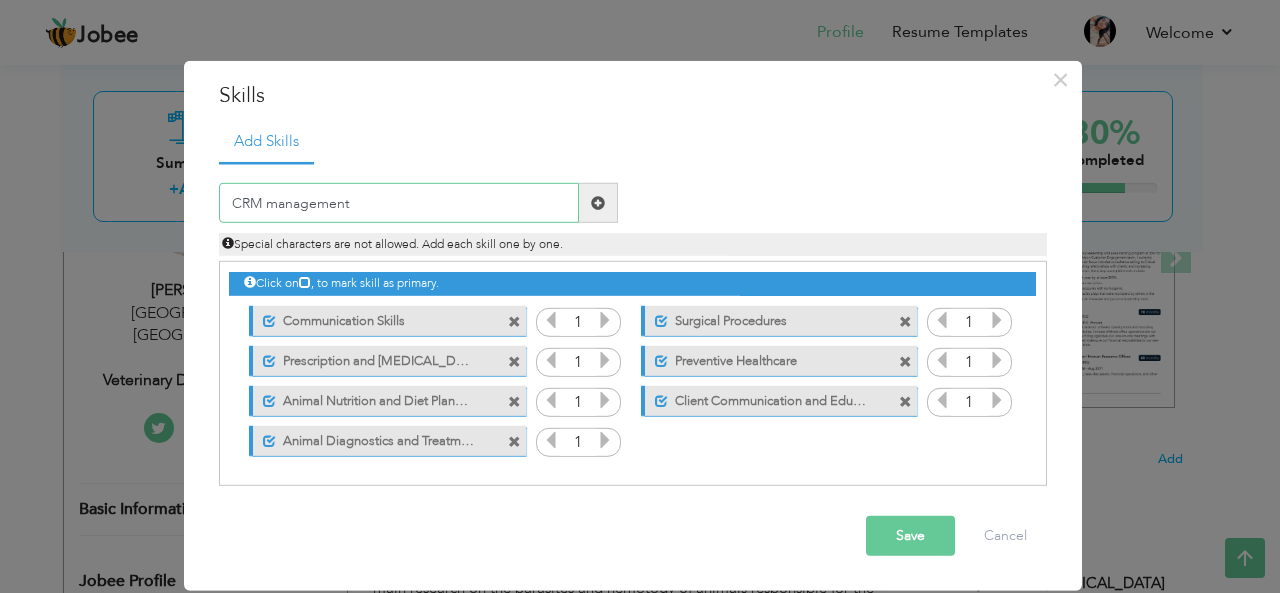type on "CRM management" 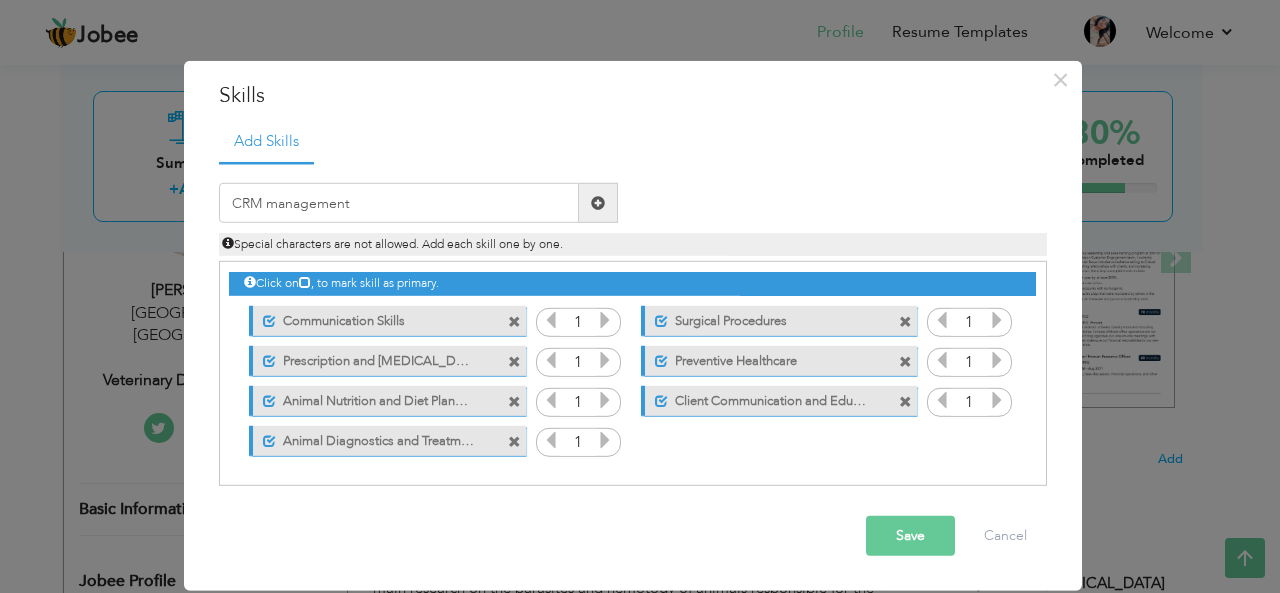 click at bounding box center (598, 203) 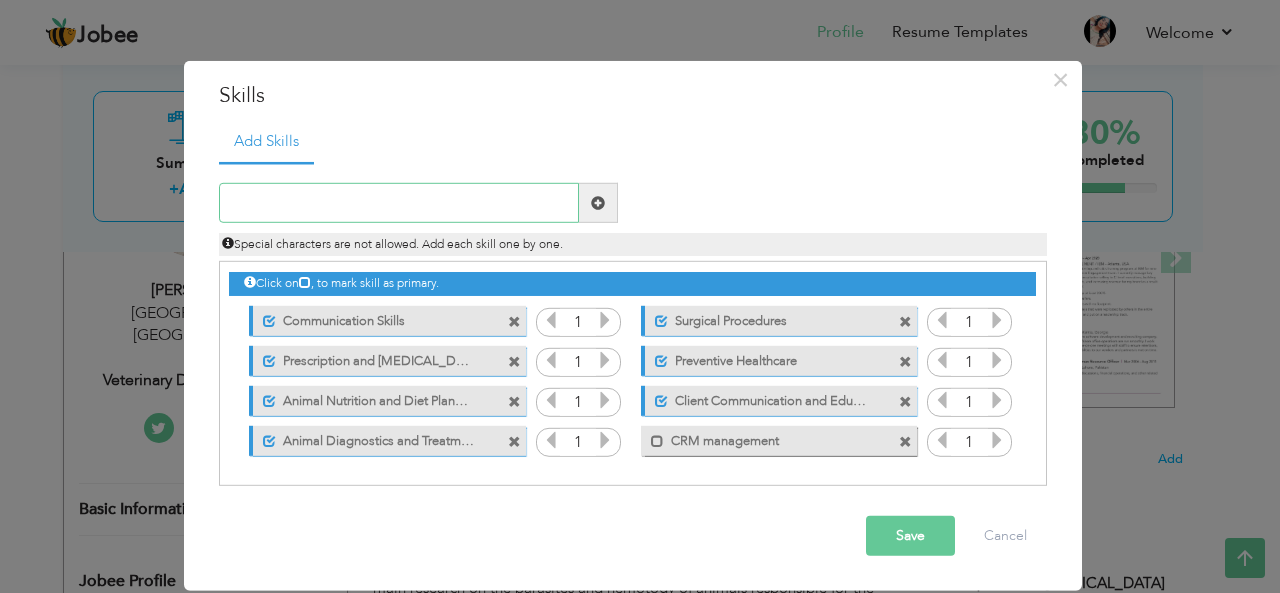 click at bounding box center (399, 203) 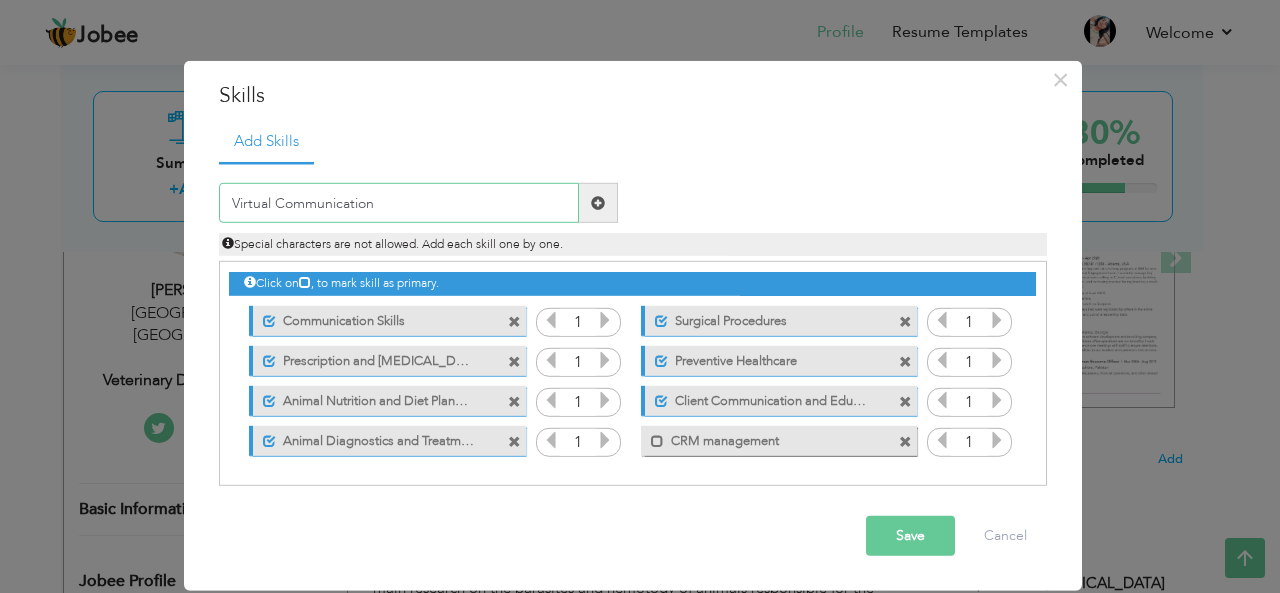 type on "Virtual Communication" 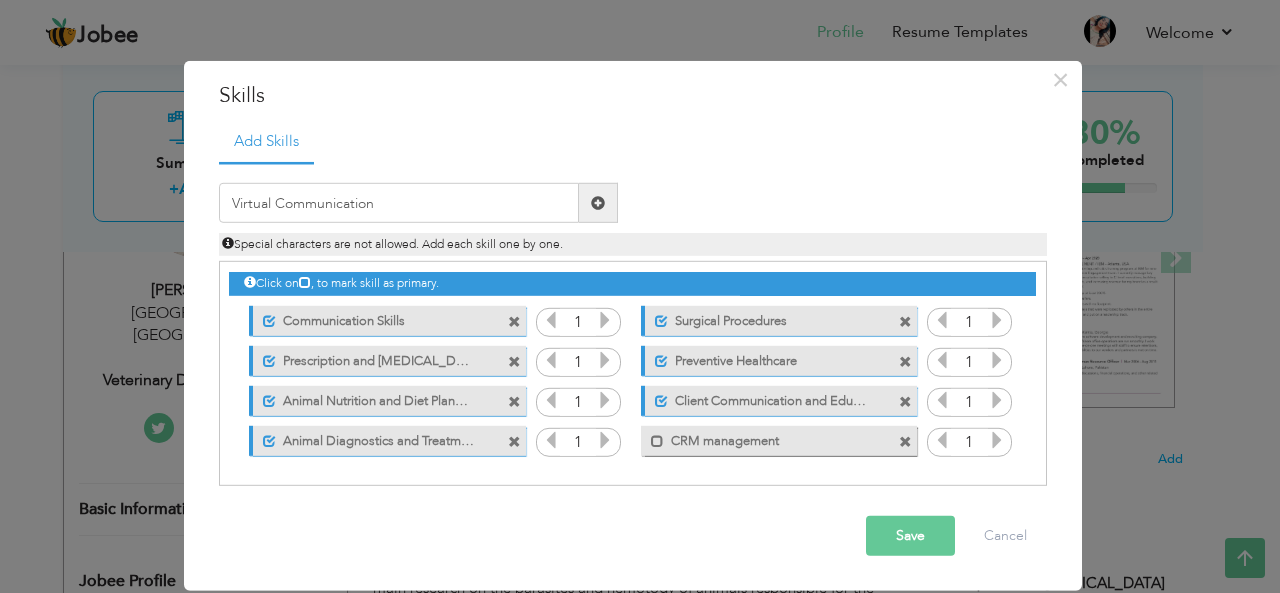 click at bounding box center [598, 203] 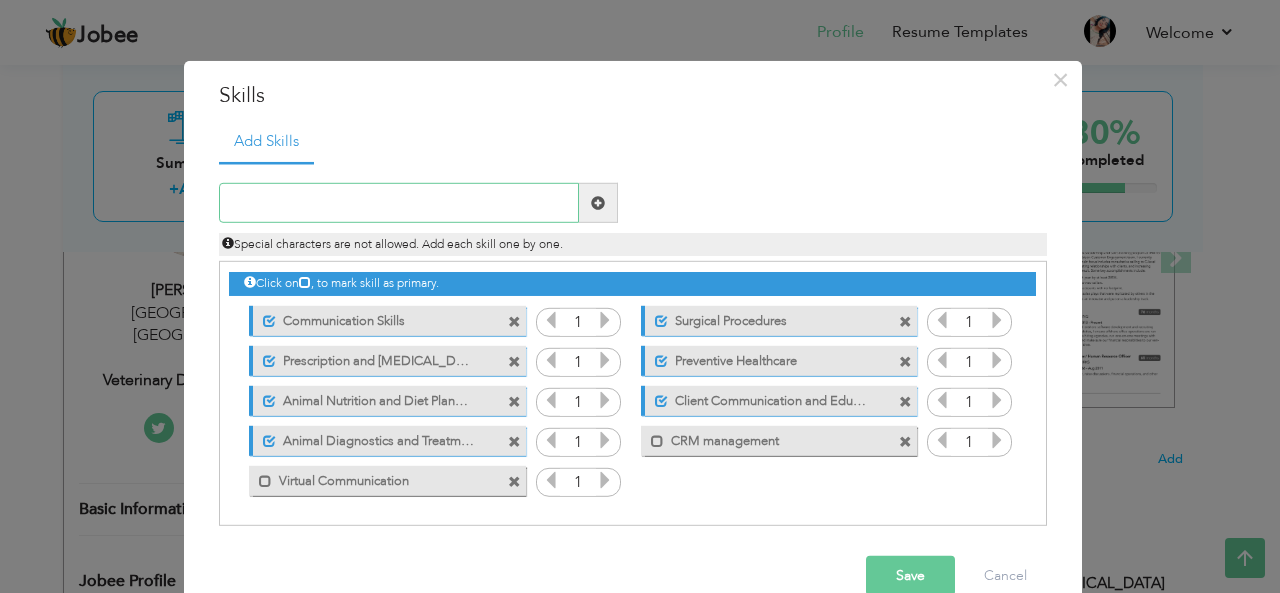 click at bounding box center [399, 203] 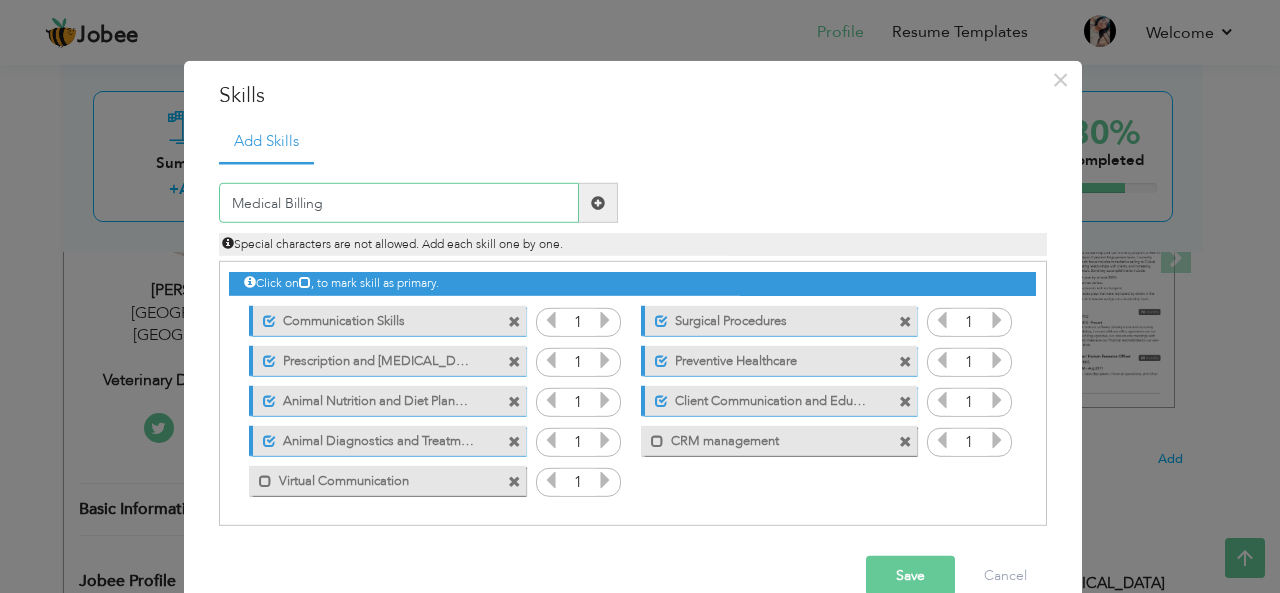 type on "Medical Billing" 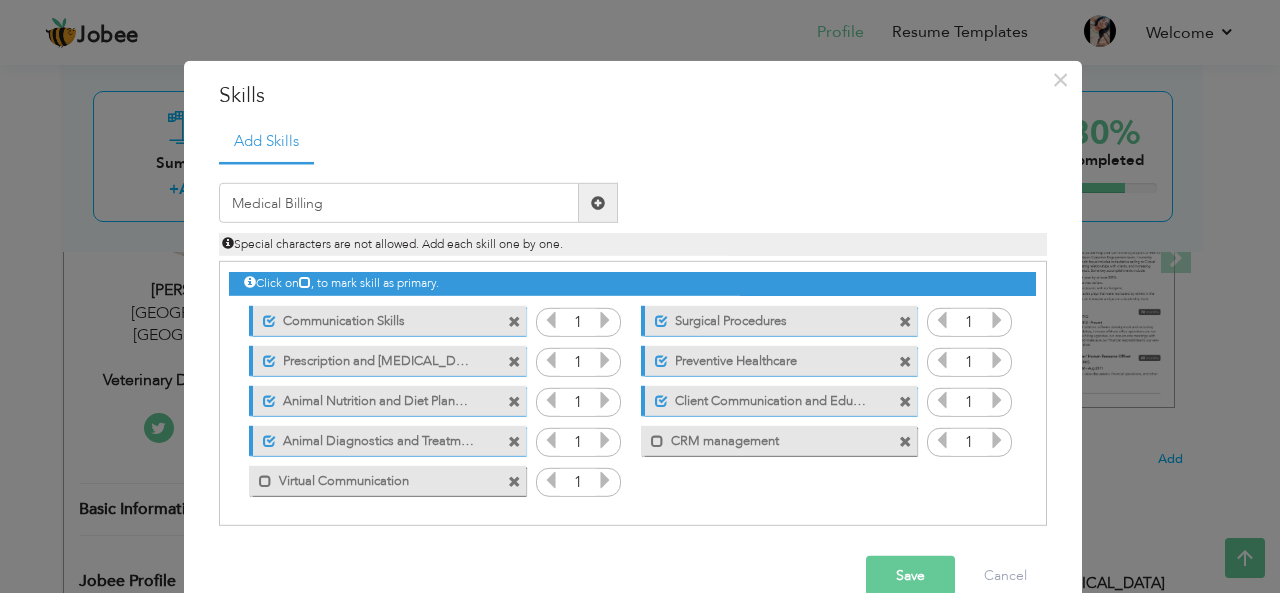 click at bounding box center (598, 203) 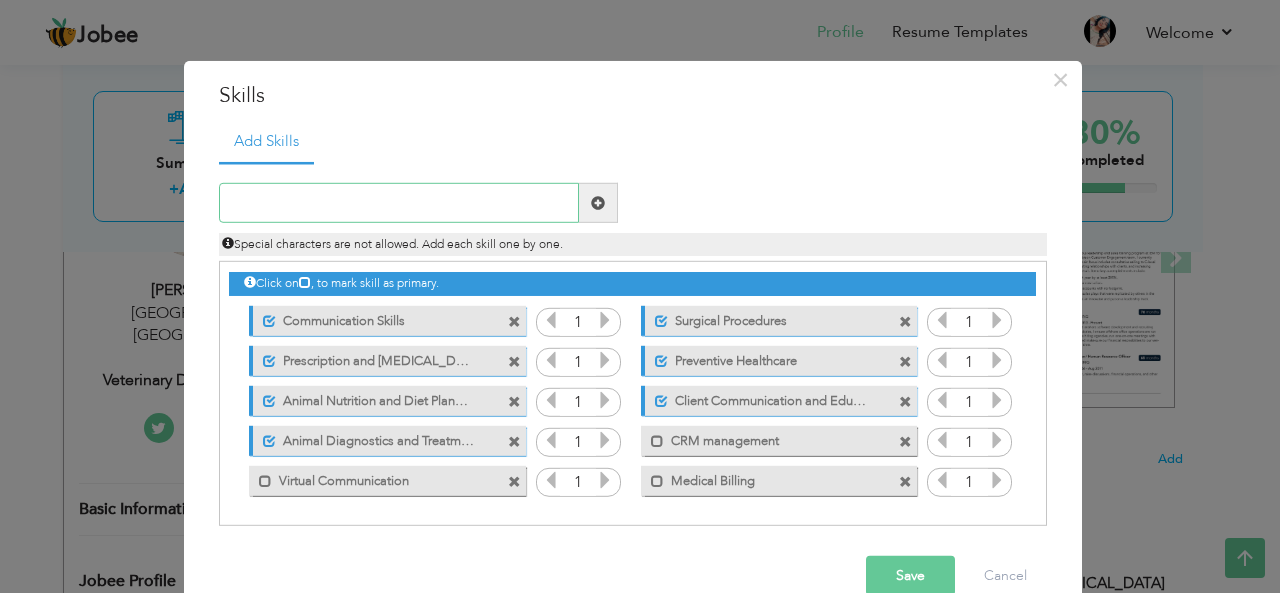 click at bounding box center (399, 203) 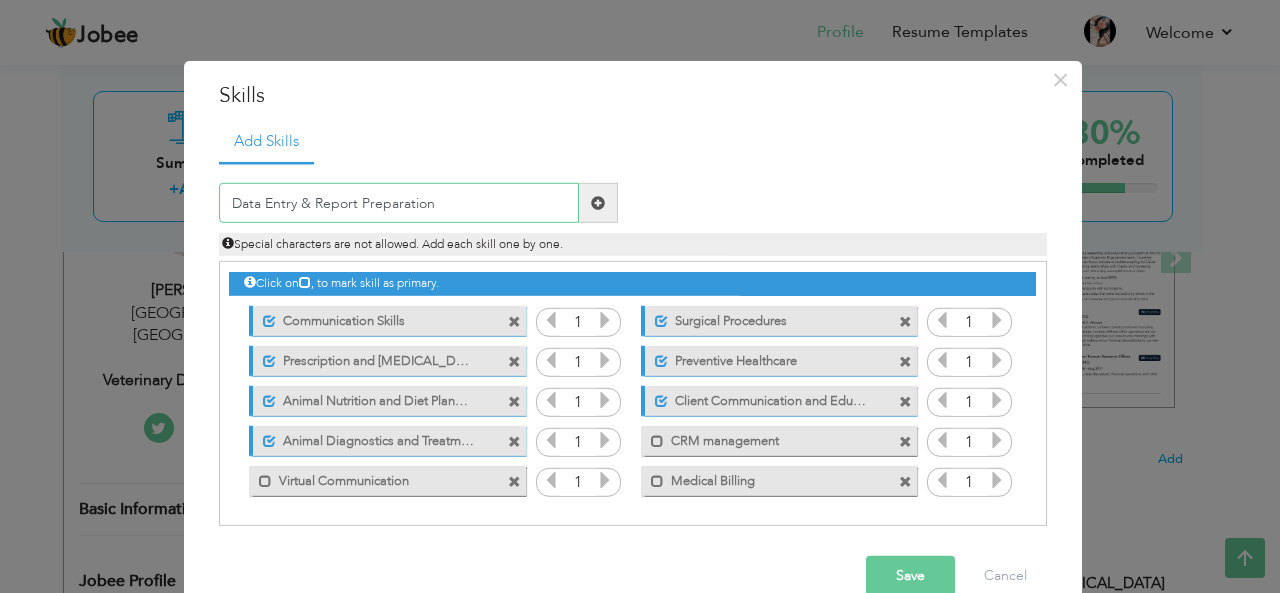 type on "Data Entry & Report Preparation" 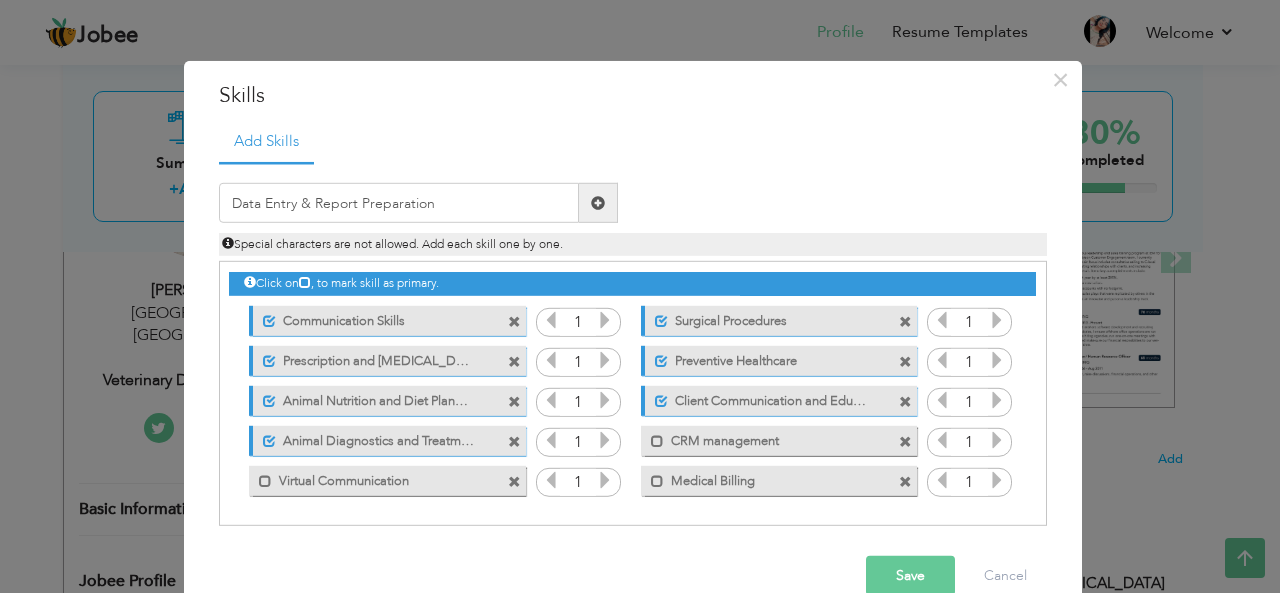 click at bounding box center (598, 203) 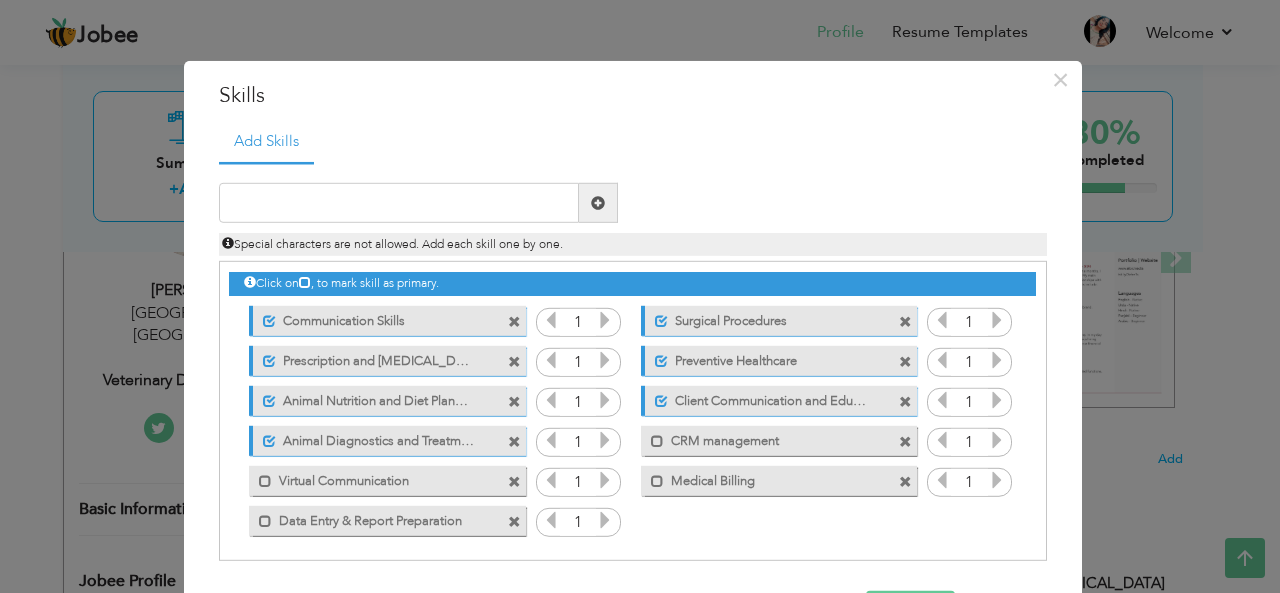 scroll, scrollTop: 4, scrollLeft: 0, axis: vertical 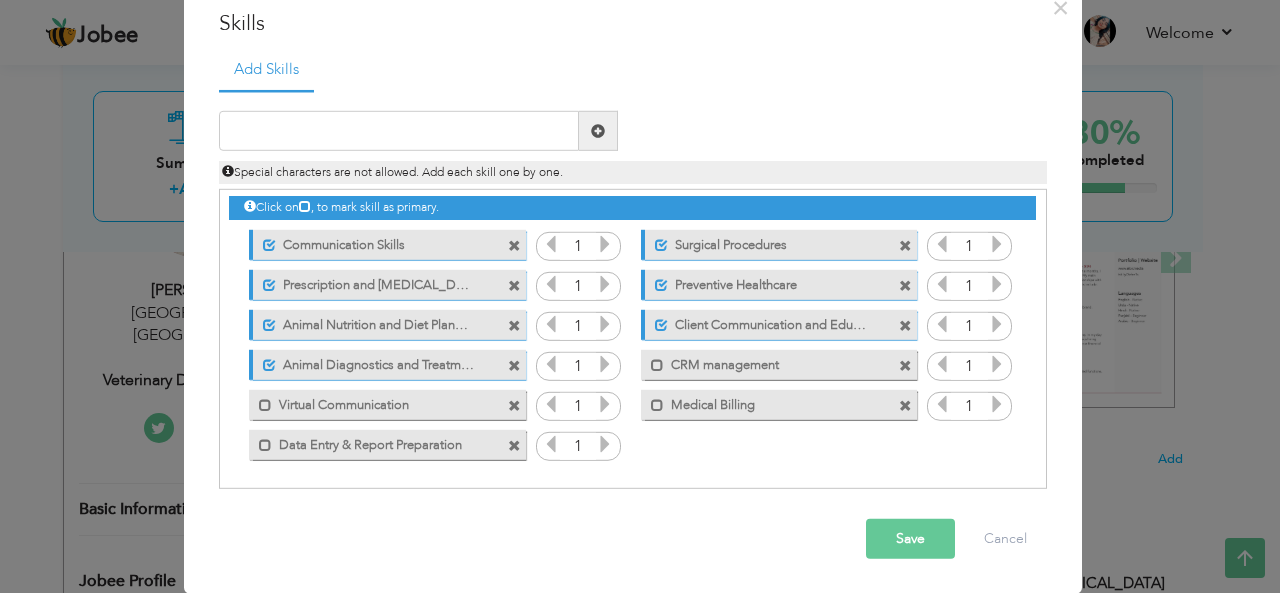 click on "Save" at bounding box center [910, 539] 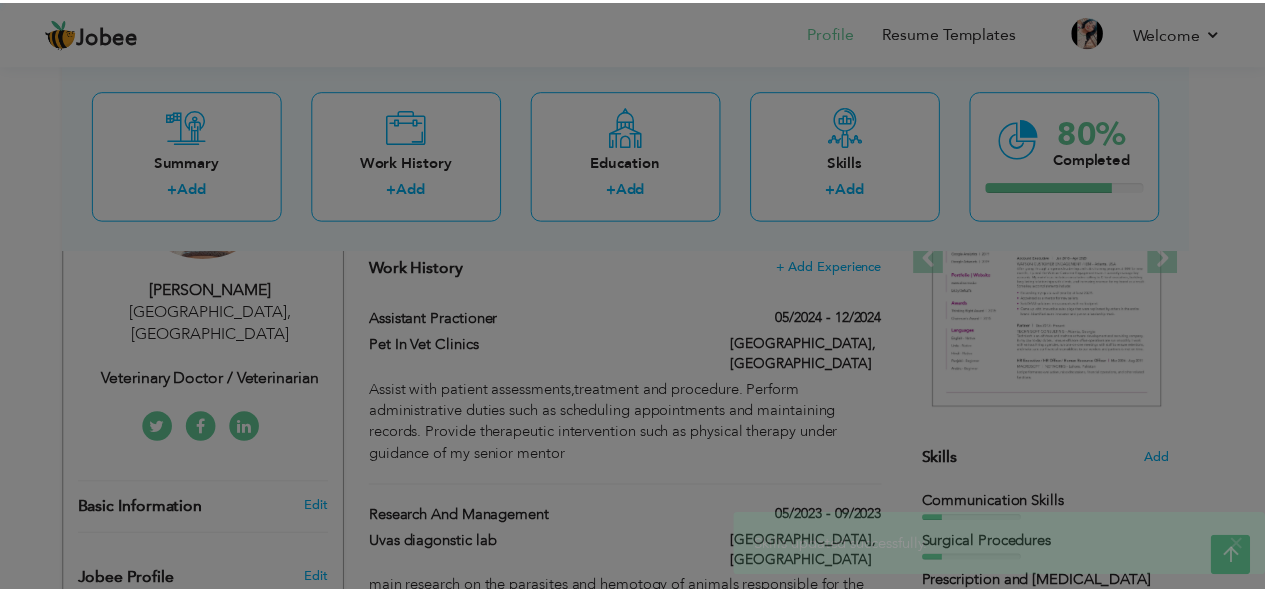 scroll, scrollTop: 0, scrollLeft: 0, axis: both 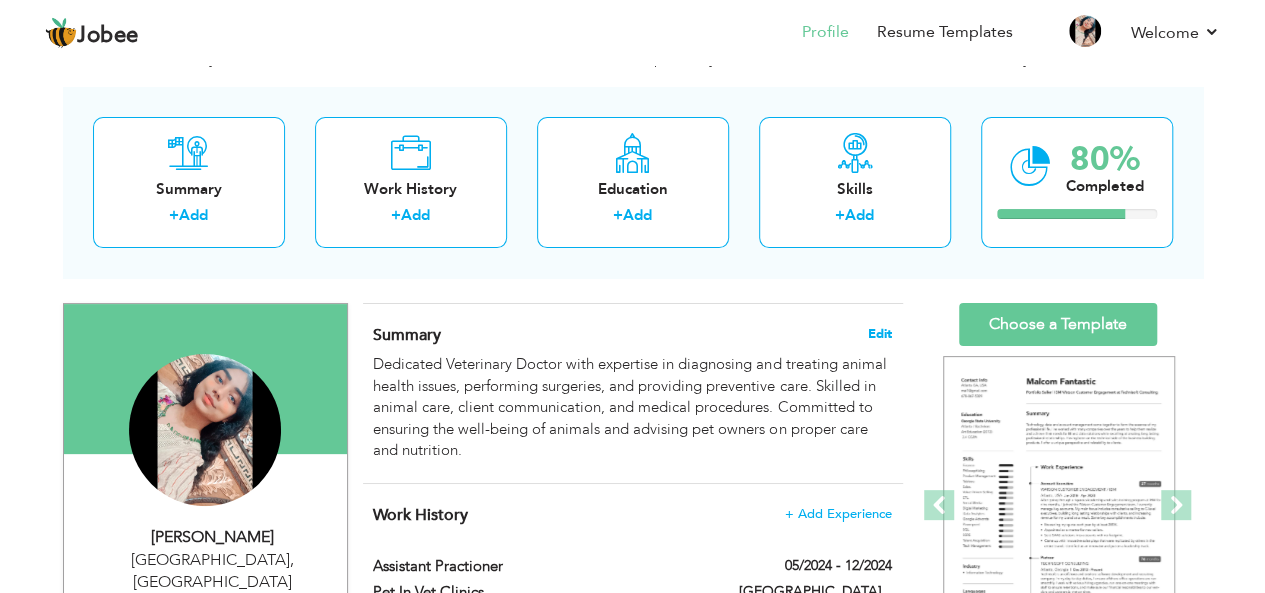 click on "Edit" at bounding box center (880, 334) 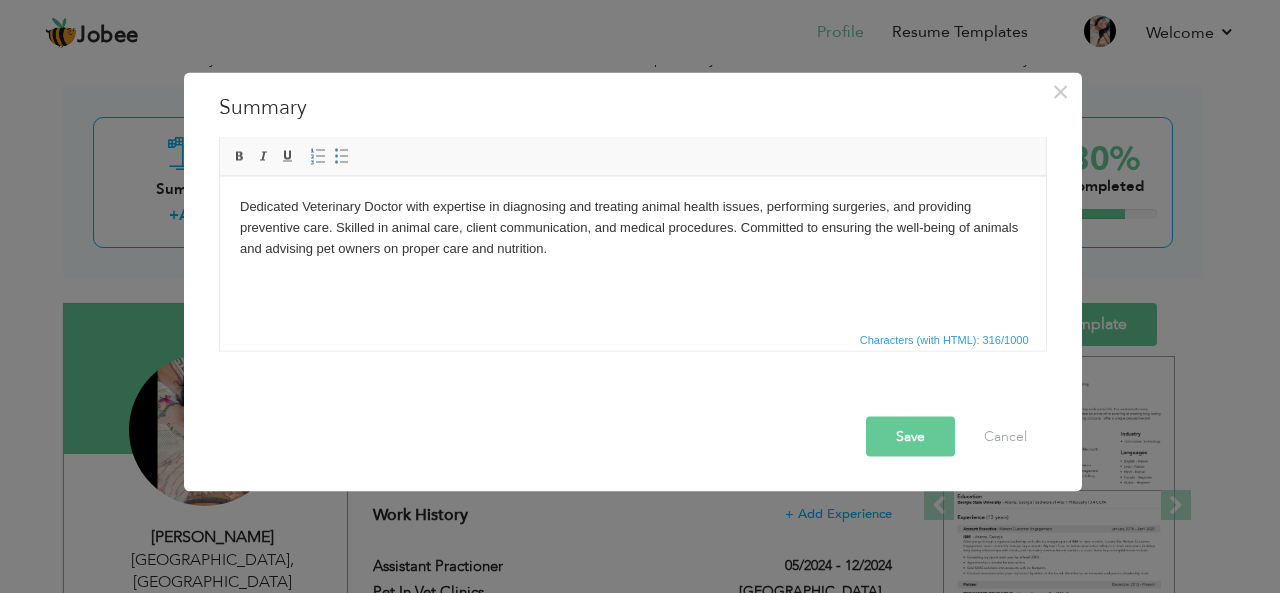 click on "Dedicated Veterinary Doctor with expertise in diagnosing and treating animal health issues, performing surgeries, and providing preventive care. Skilled in animal care, client communication, and medical procedures. Committed to ensuring the well-being of animals and advising pet owners on proper care and nutrition." at bounding box center (632, 227) 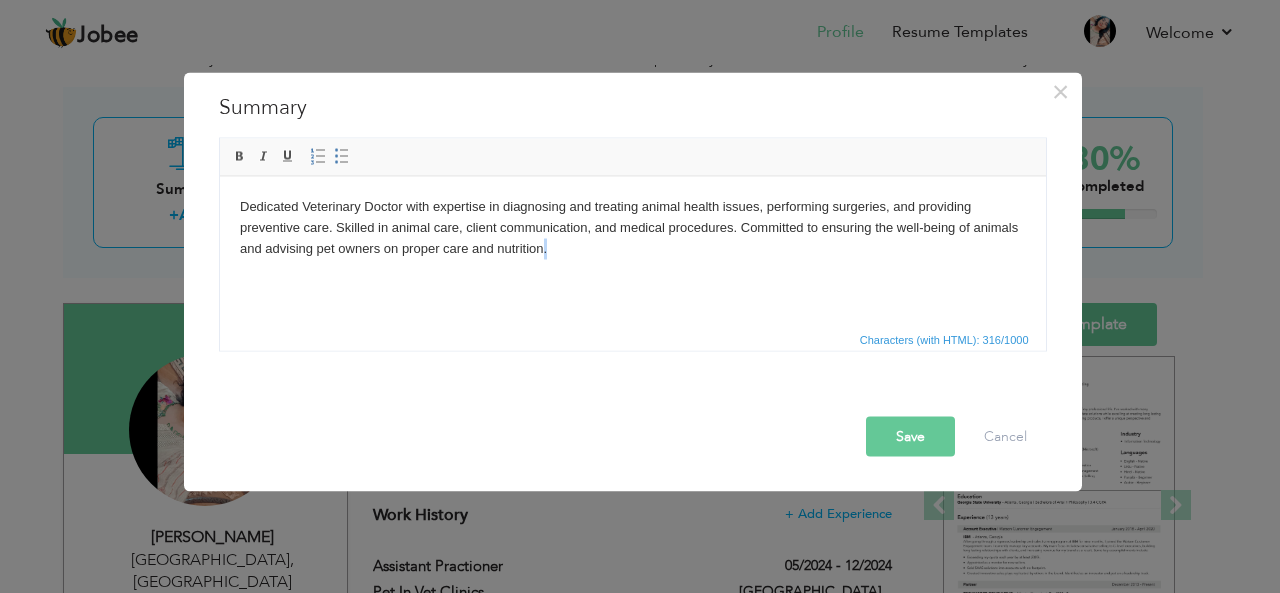 click on "Dedicated Veterinary Doctor with expertise in diagnosing and treating animal health issues, performing surgeries, and providing preventive care. Skilled in animal care, client communication, and medical procedures. Committed to ensuring the well-being of animals and advising pet owners on proper care and nutrition." at bounding box center (632, 227) 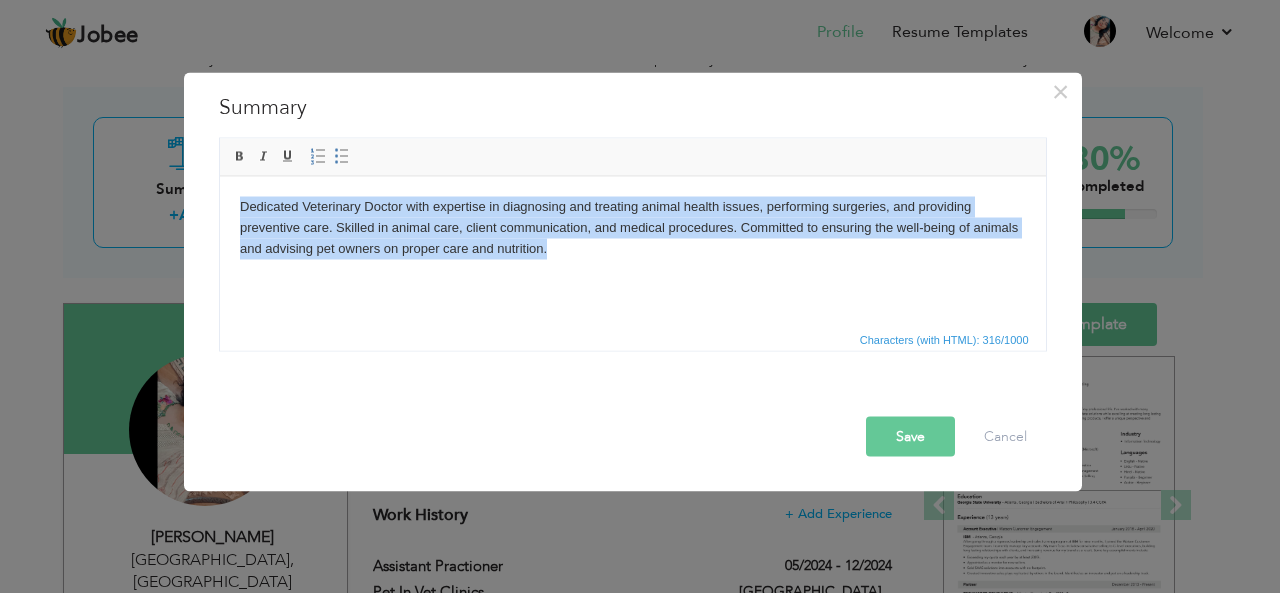 click on "Dedicated Veterinary Doctor with expertise in diagnosing and treating animal health issues, performing surgeries, and providing preventive care. Skilled in animal care, client communication, and medical procedures. Committed to ensuring the well-being of animals and advising pet owners on proper care and nutrition." at bounding box center [632, 227] 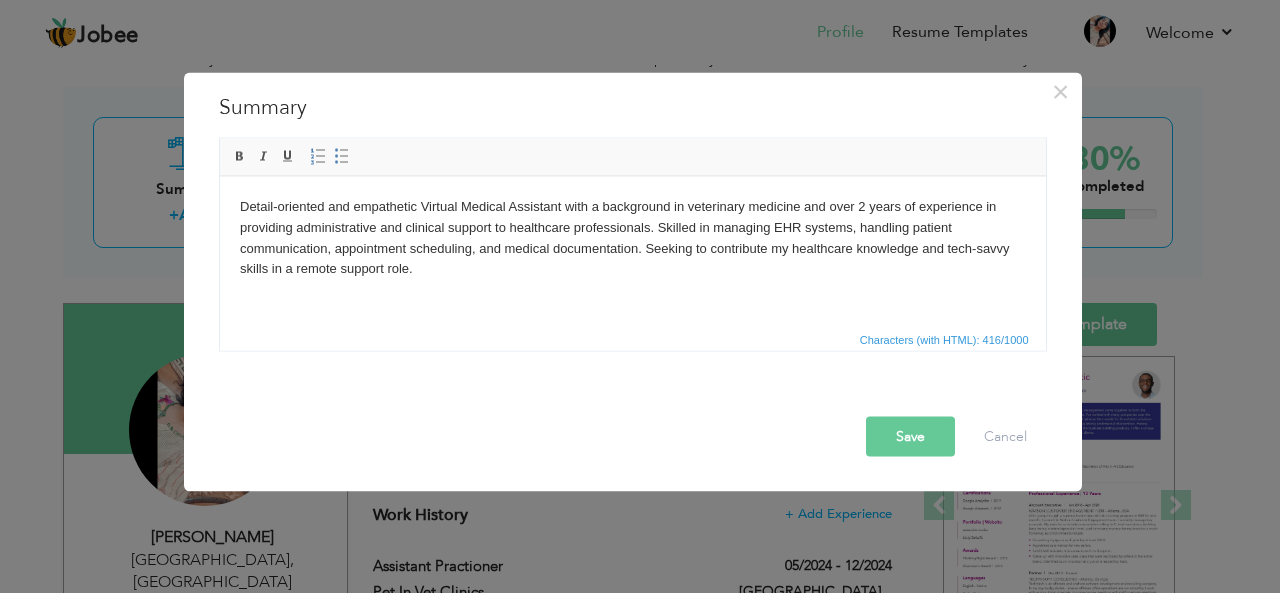 click on "Save" at bounding box center [910, 436] 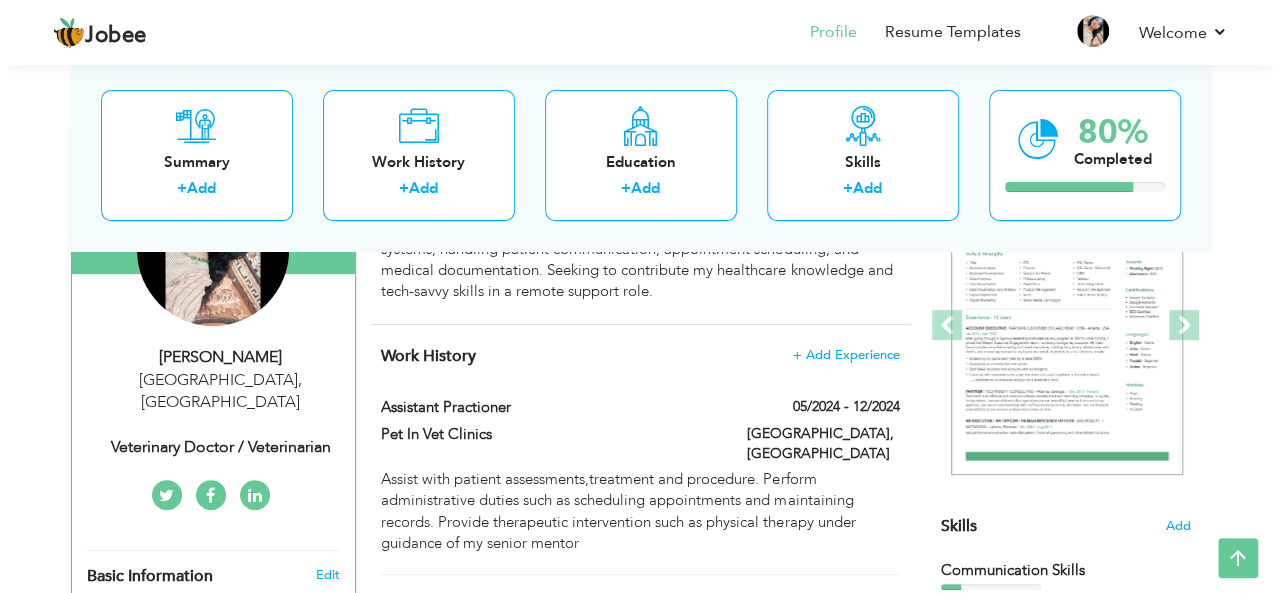scroll, scrollTop: 252, scrollLeft: 0, axis: vertical 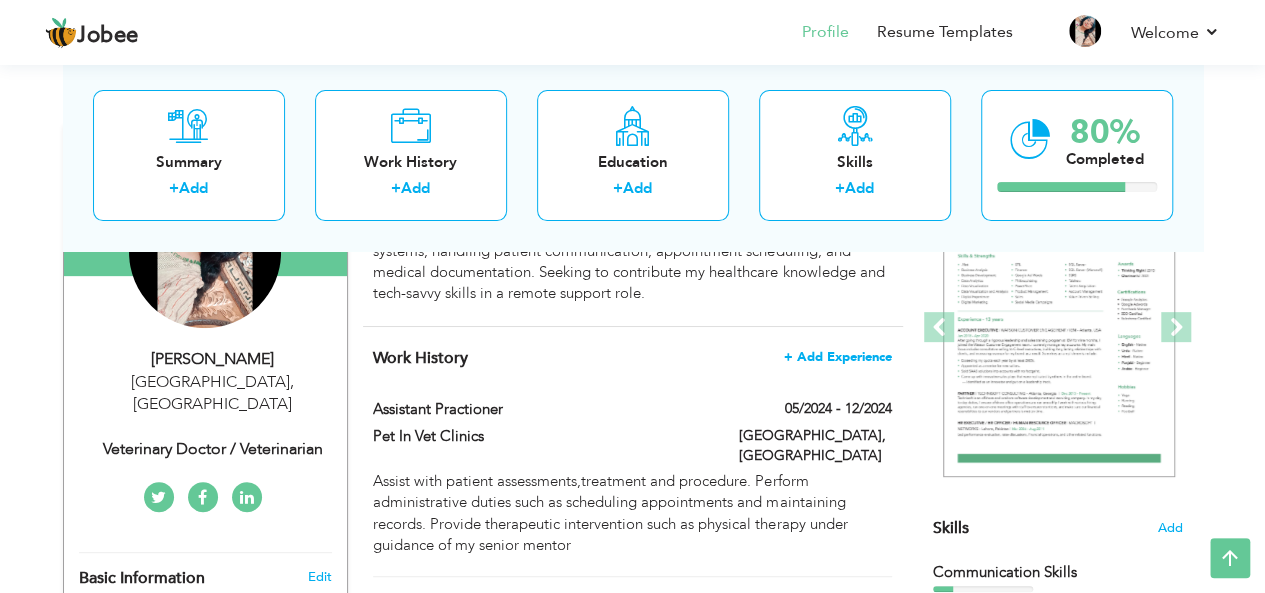 click on "+ Add Experience" at bounding box center (838, 357) 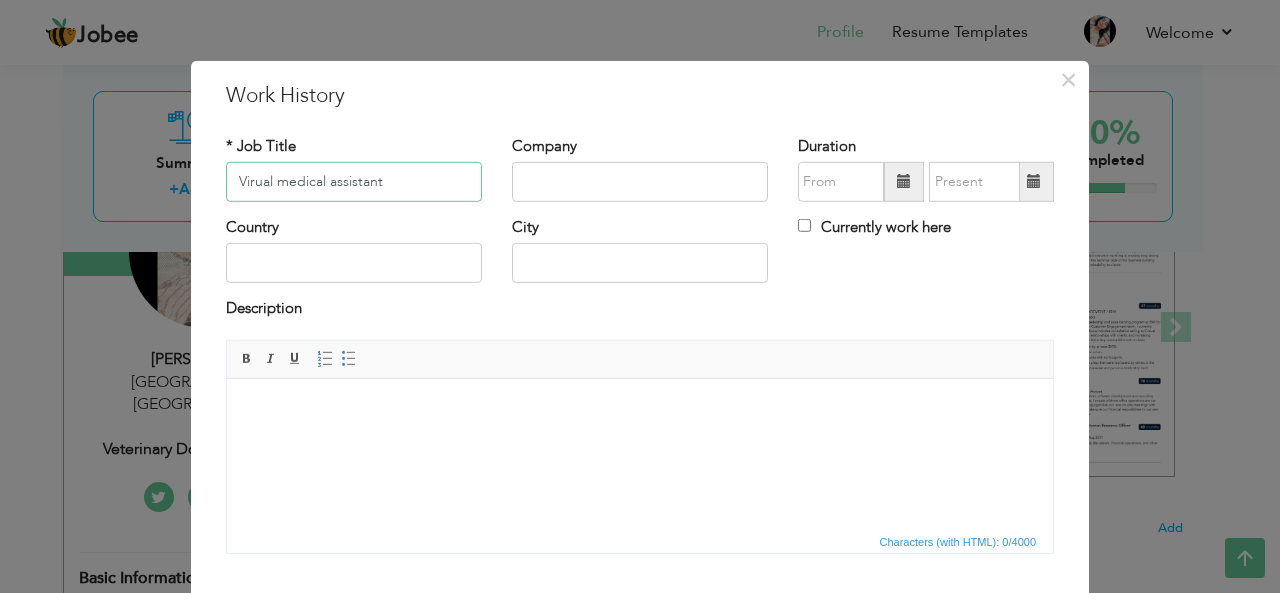 type on "Virual medical assistant" 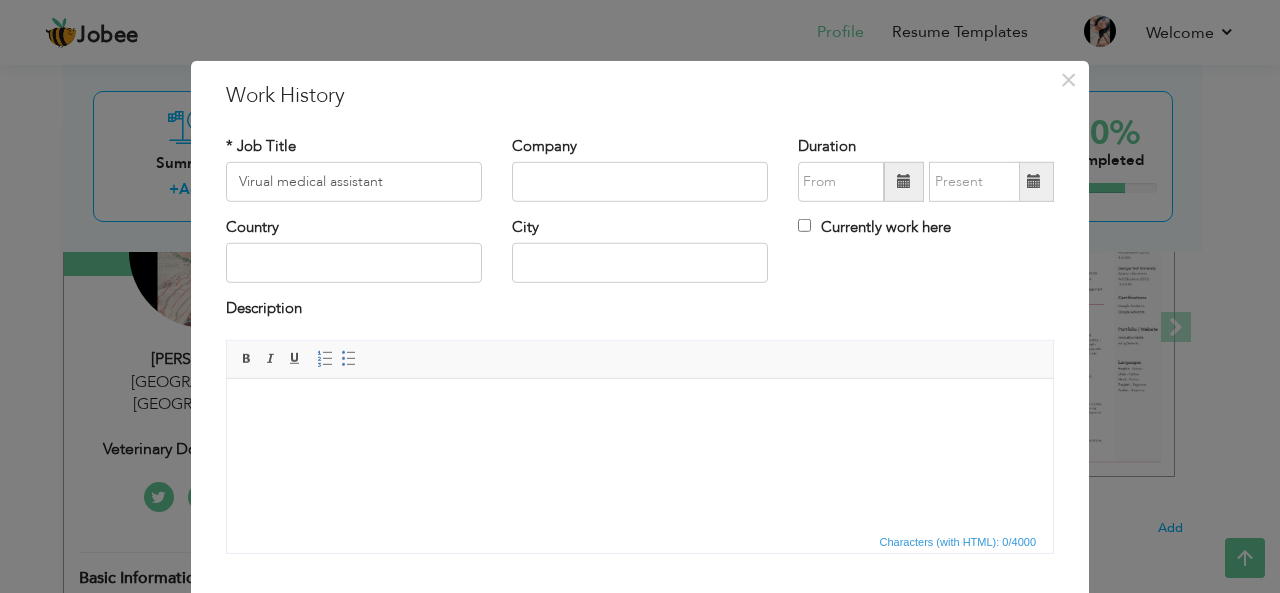 click at bounding box center (640, 408) 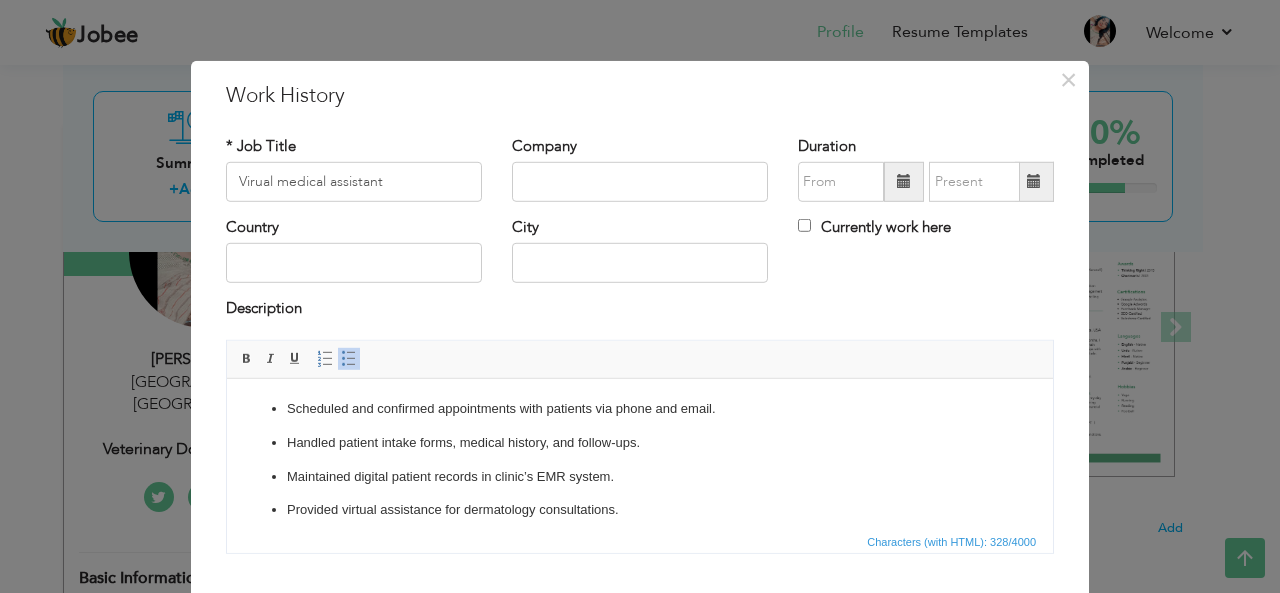 scroll, scrollTop: 120, scrollLeft: 0, axis: vertical 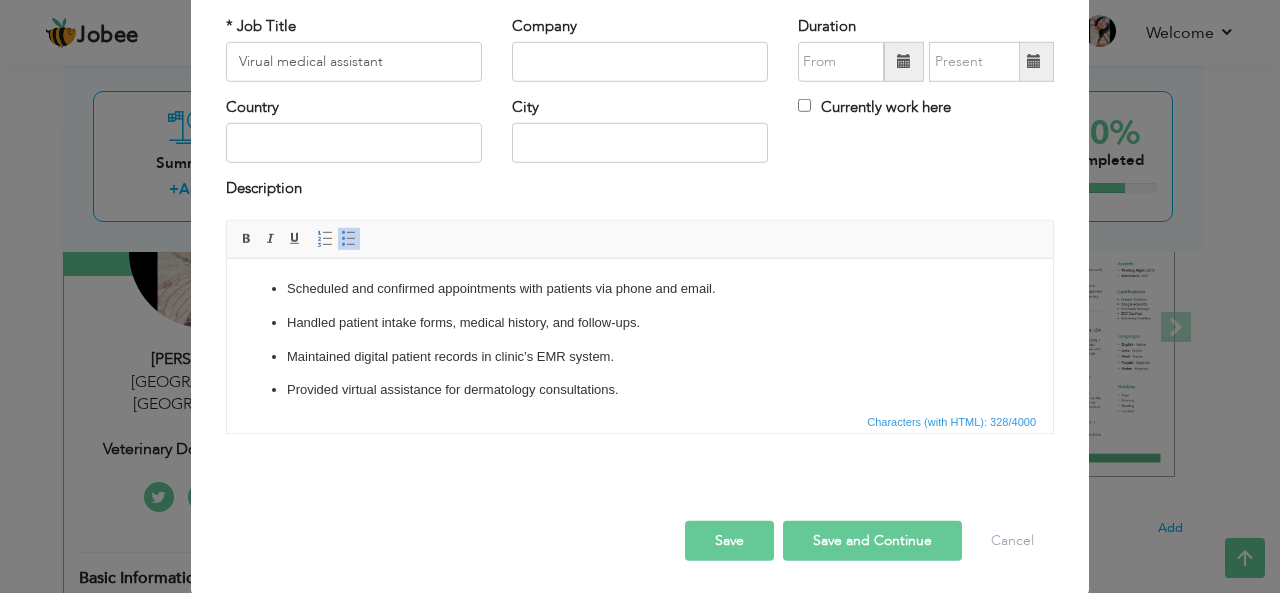 click on "Save and Continue" at bounding box center [872, 541] 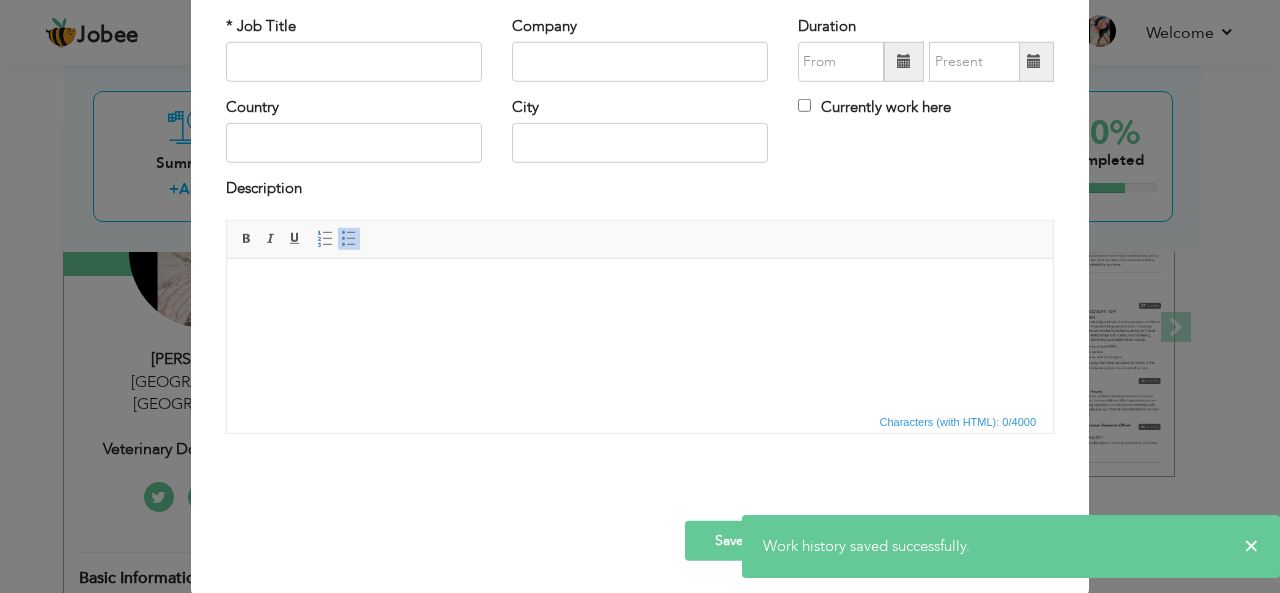 scroll, scrollTop: 0, scrollLeft: 0, axis: both 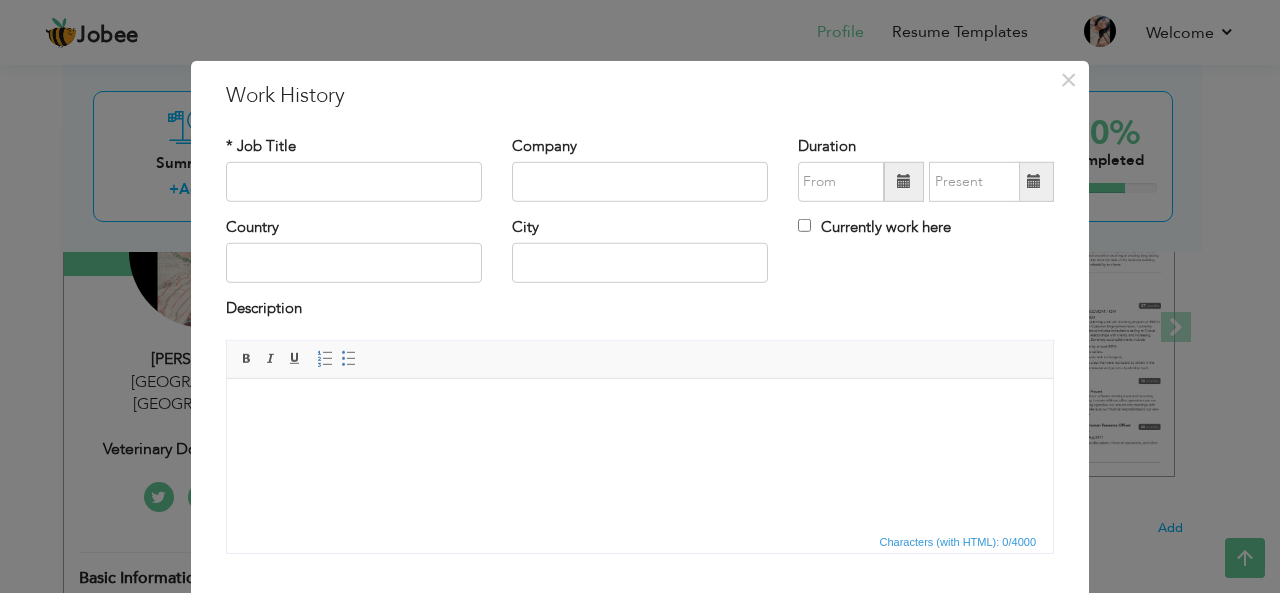 click at bounding box center [640, 408] 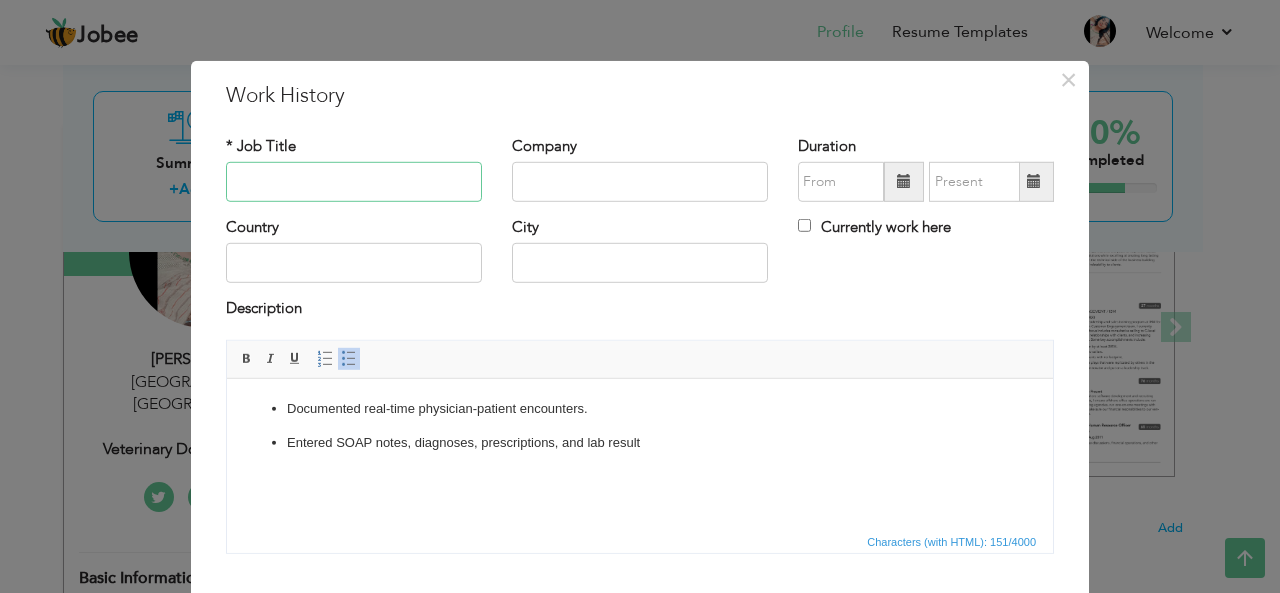 click at bounding box center (354, 182) 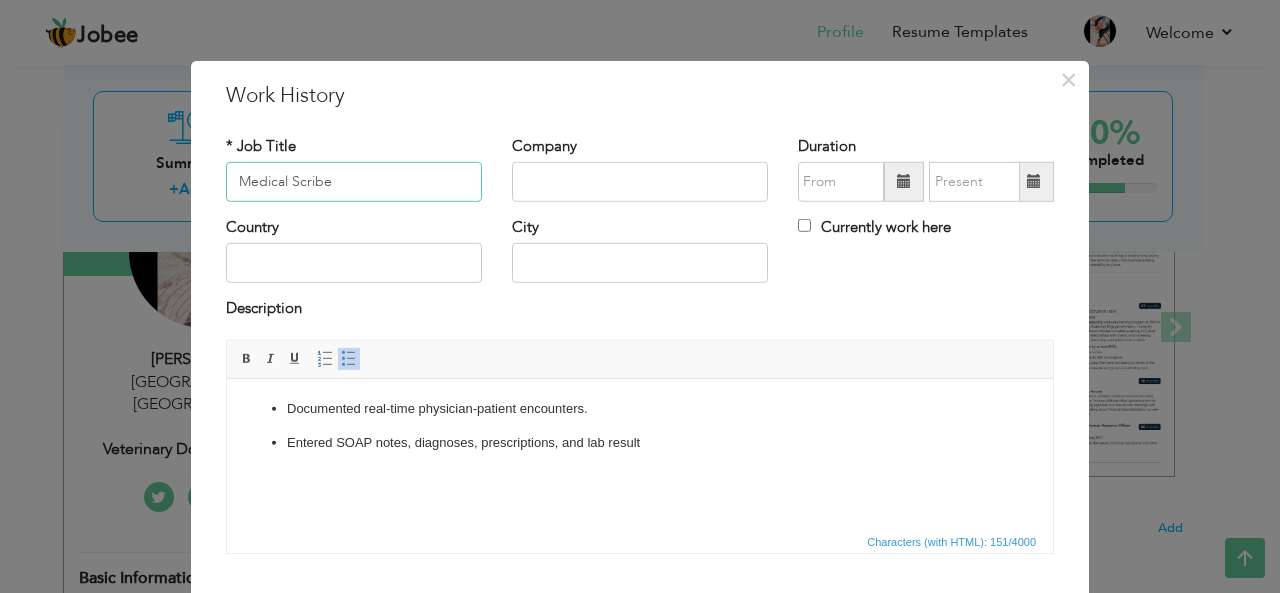 scroll, scrollTop: 120, scrollLeft: 0, axis: vertical 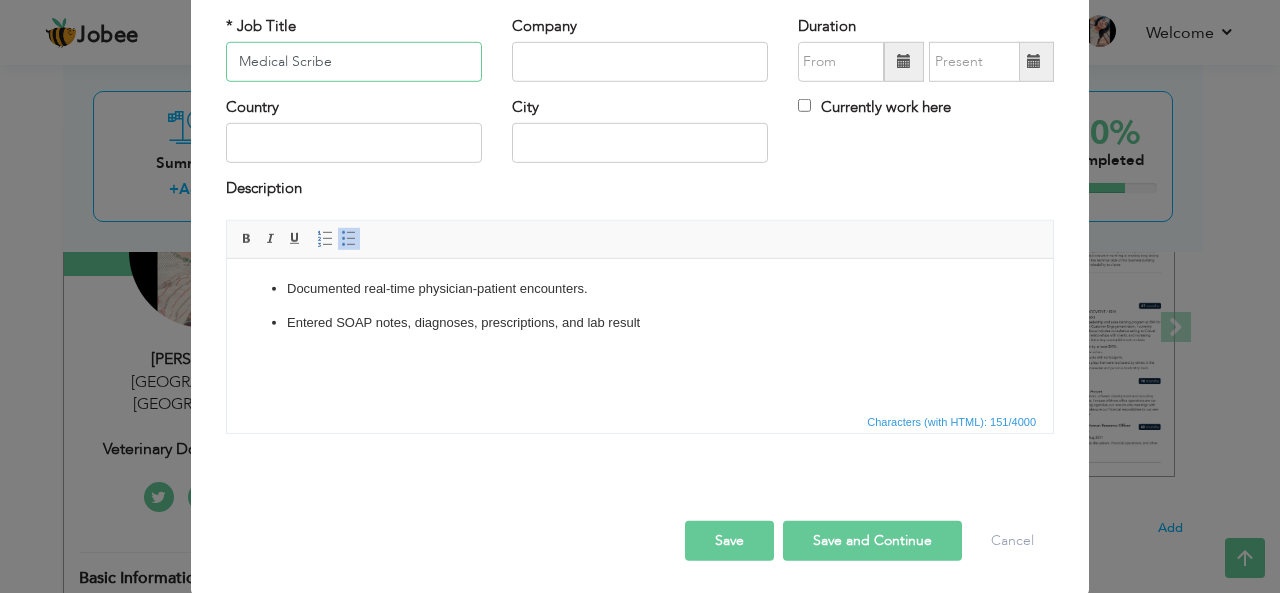 type on "Medical Scribe" 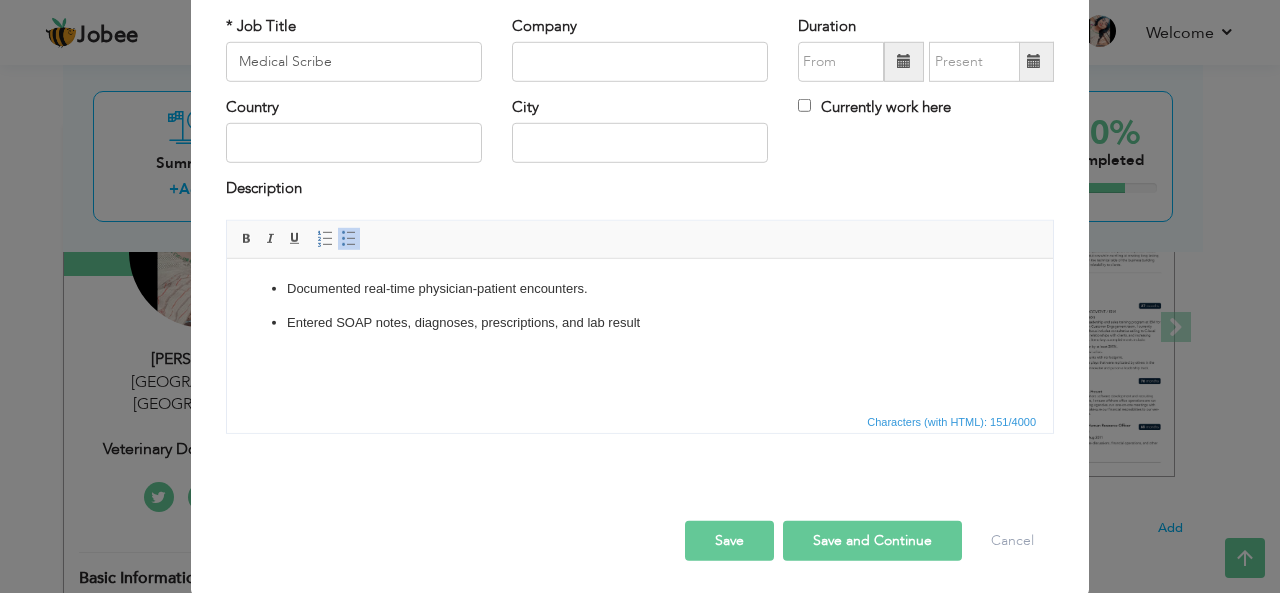 click on "Save and Continue" at bounding box center [872, 541] 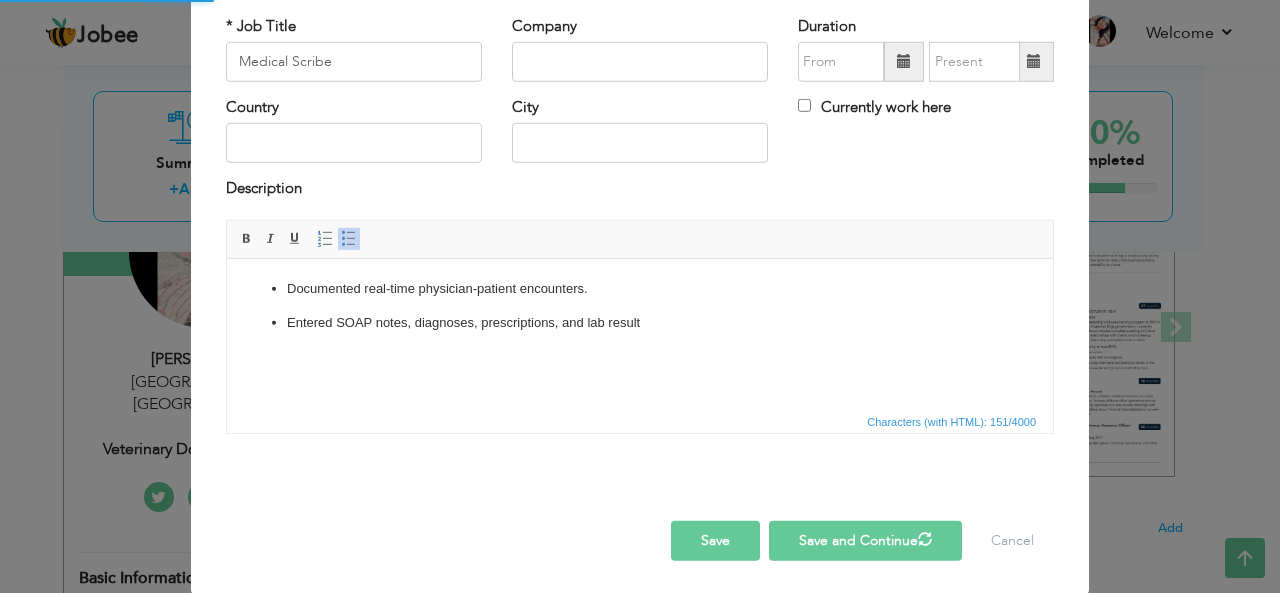type 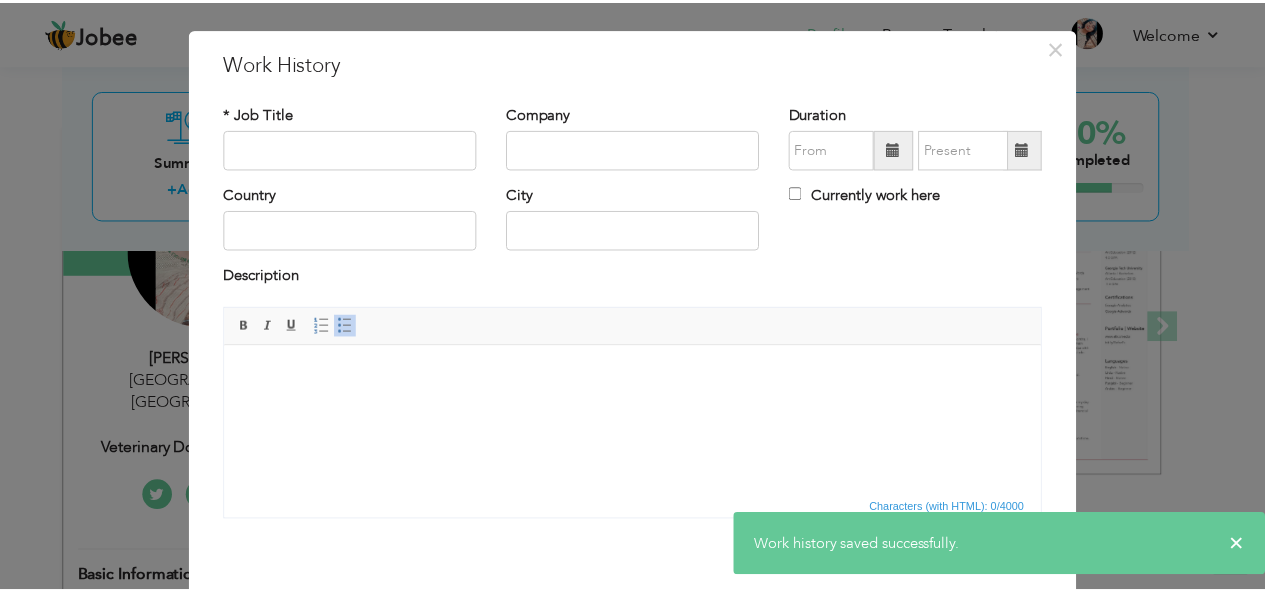 scroll, scrollTop: 0, scrollLeft: 0, axis: both 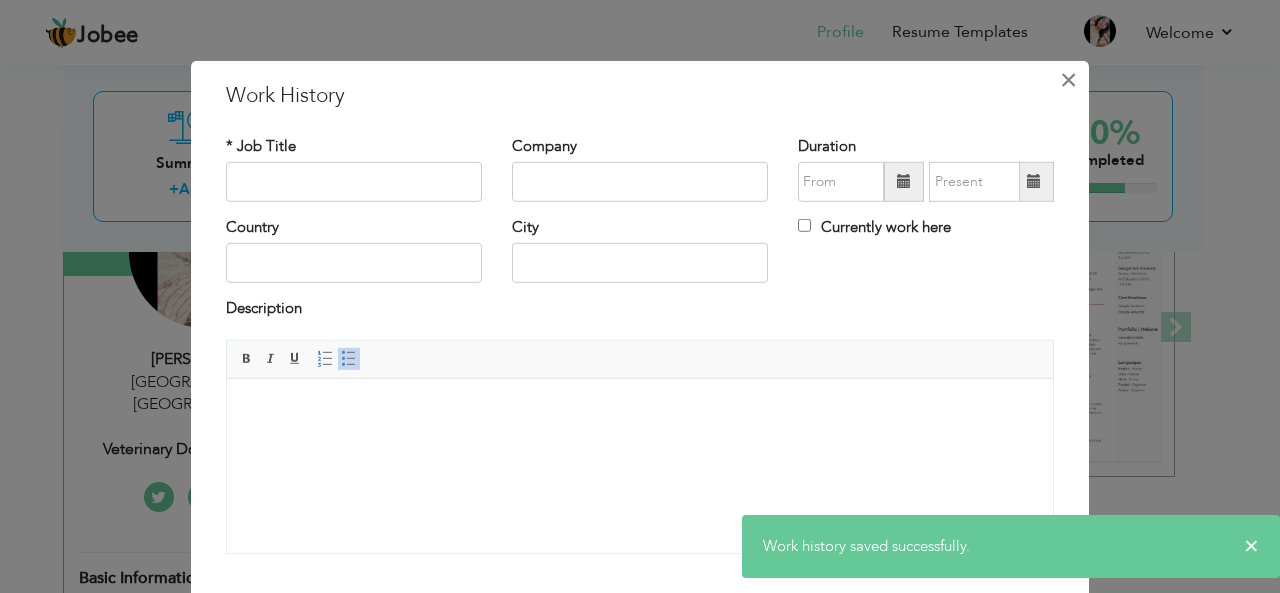 click on "×" at bounding box center (1068, 79) 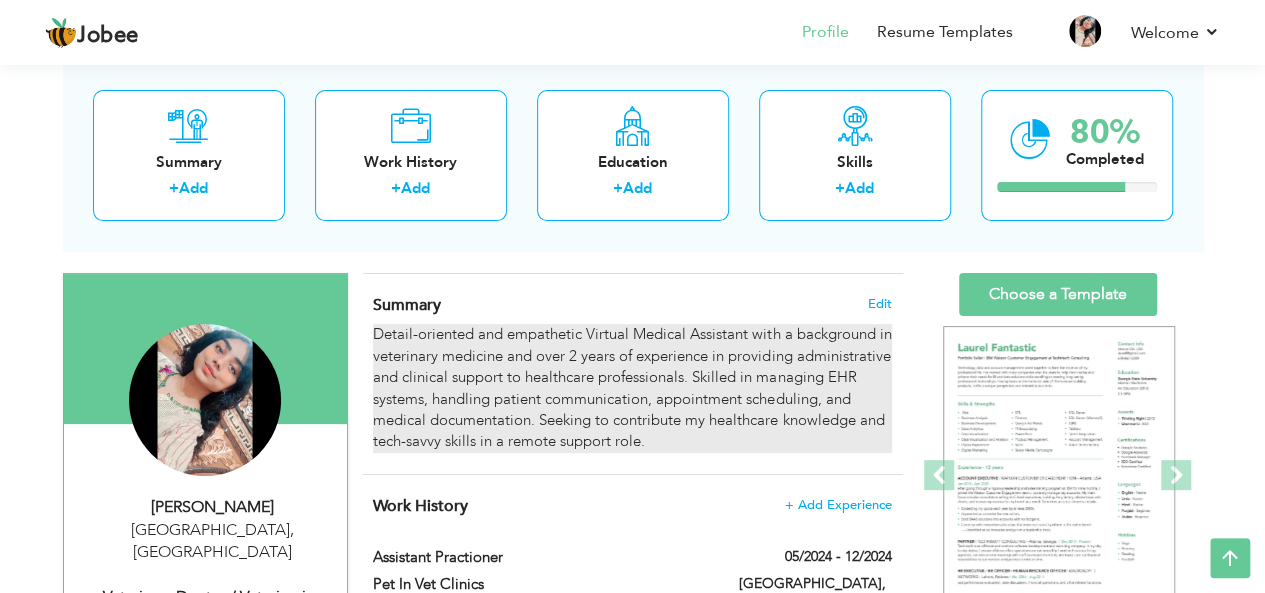 scroll, scrollTop: 93, scrollLeft: 0, axis: vertical 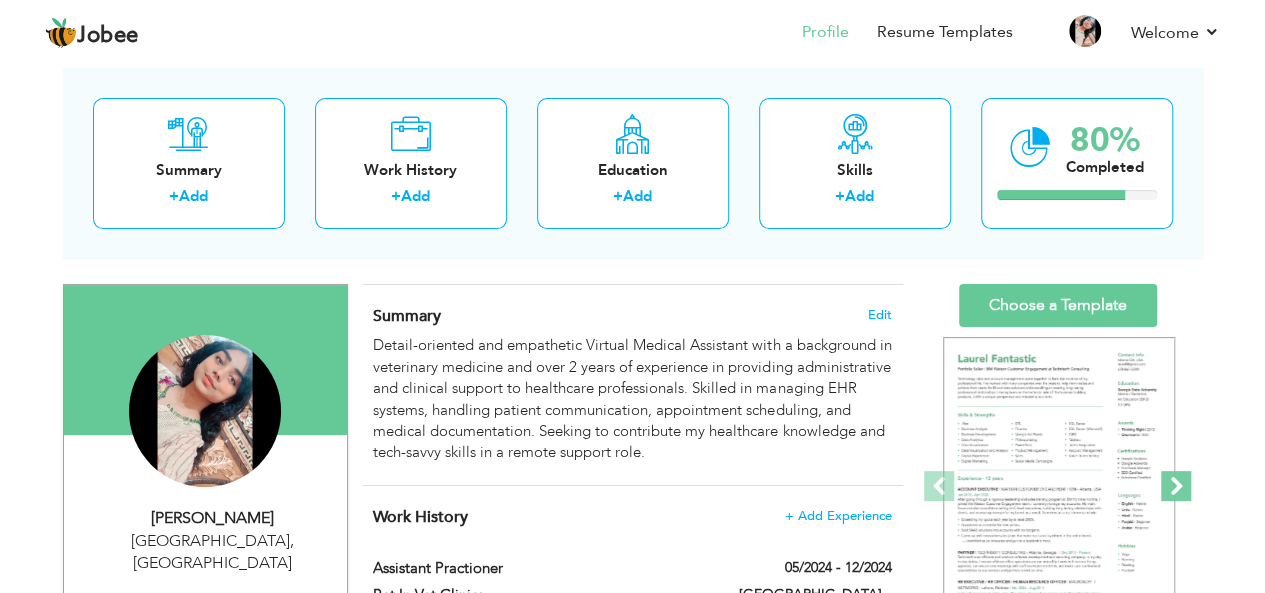 click at bounding box center (1176, 486) 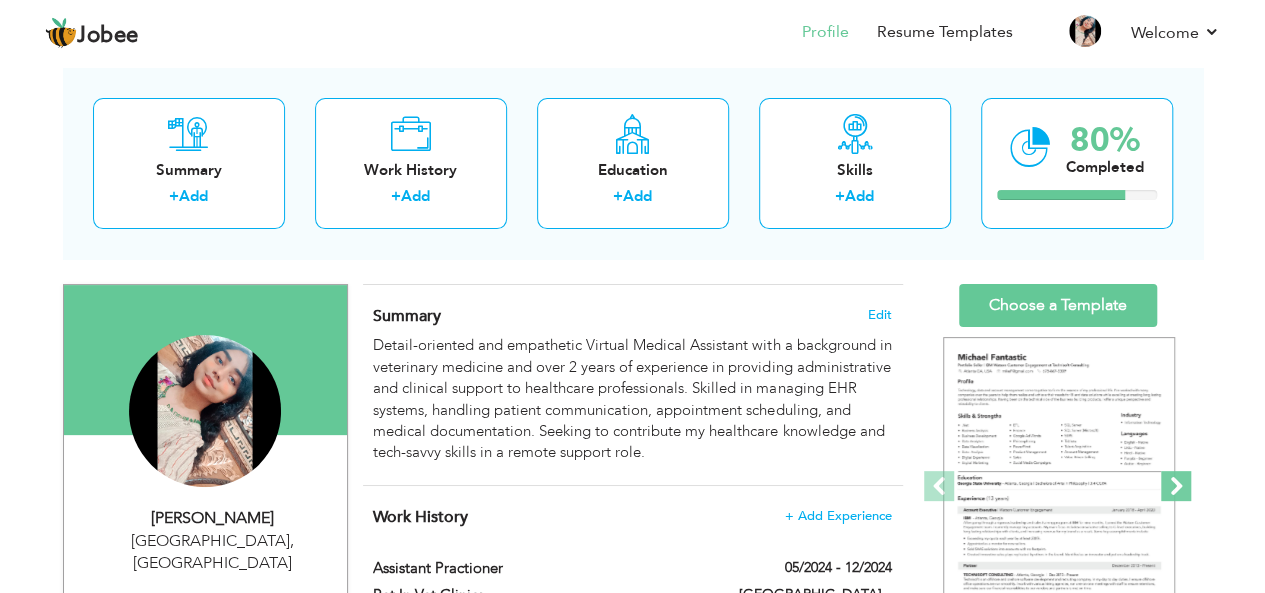 click at bounding box center [1176, 486] 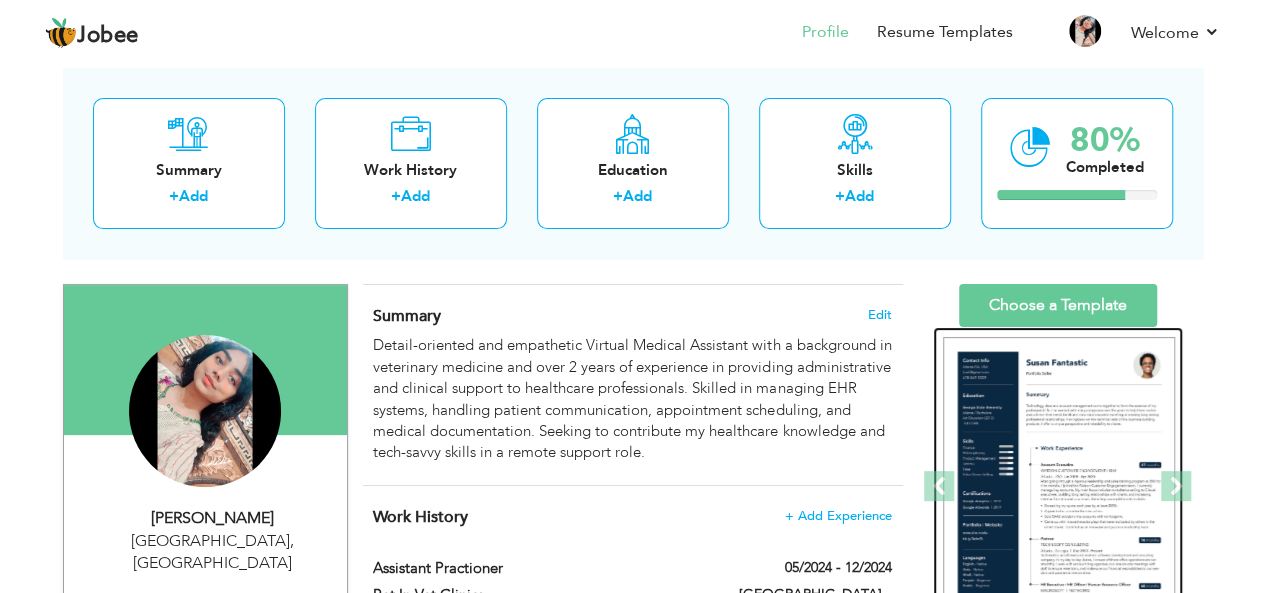 click at bounding box center (1059, 487) 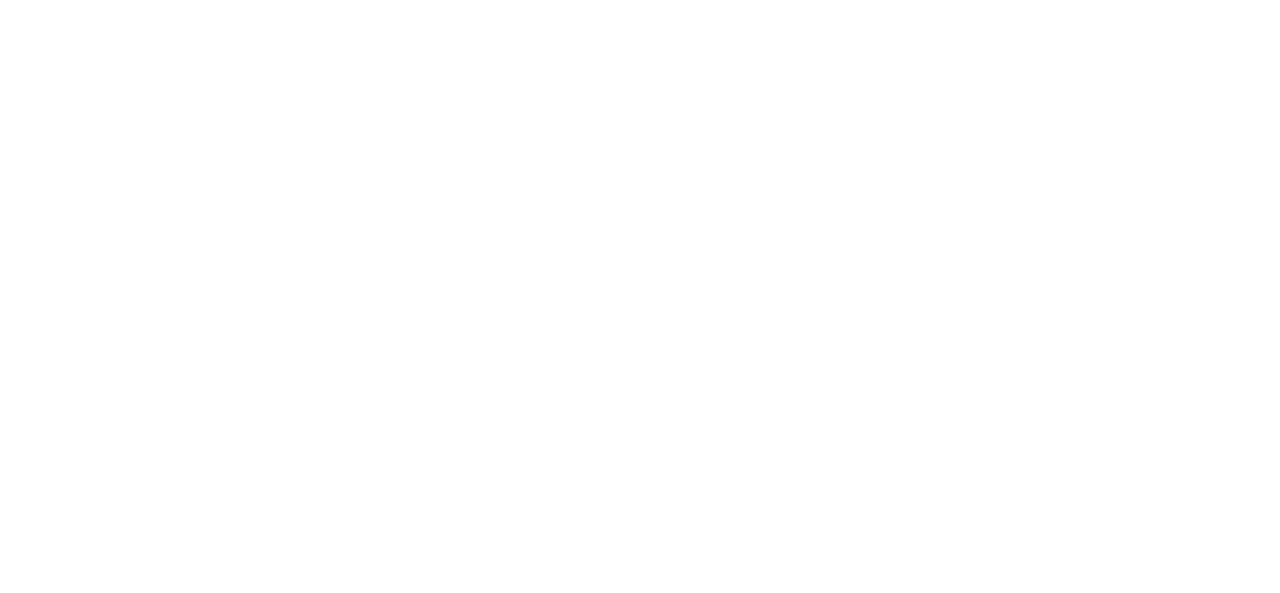 scroll, scrollTop: 0, scrollLeft: 0, axis: both 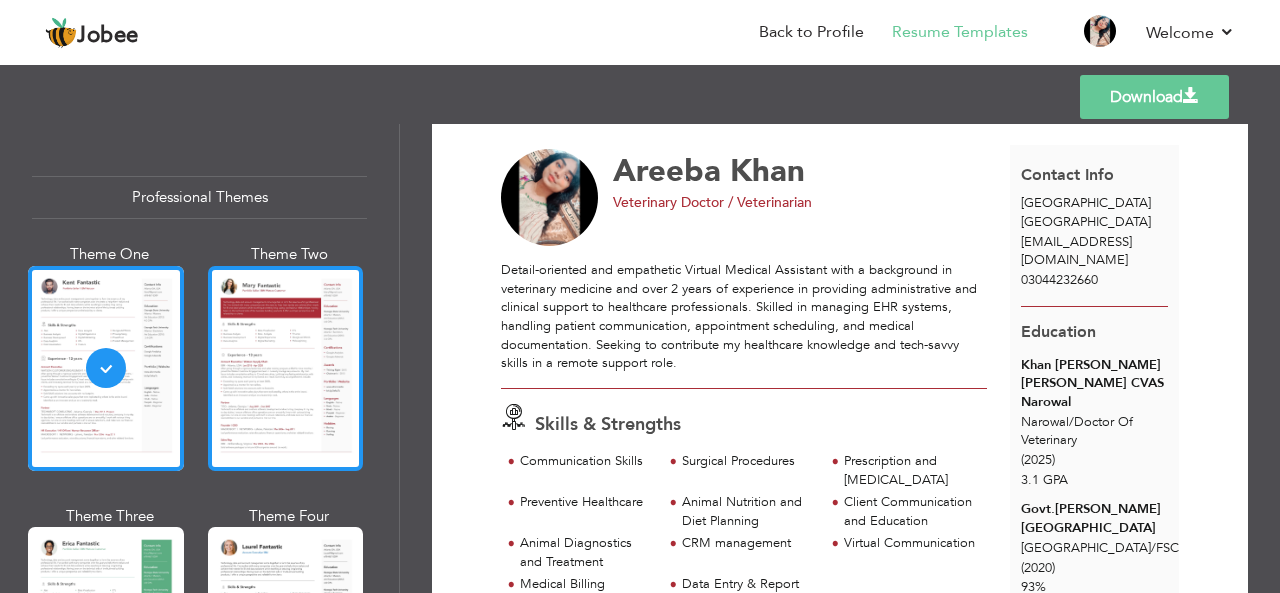 click at bounding box center (286, 368) 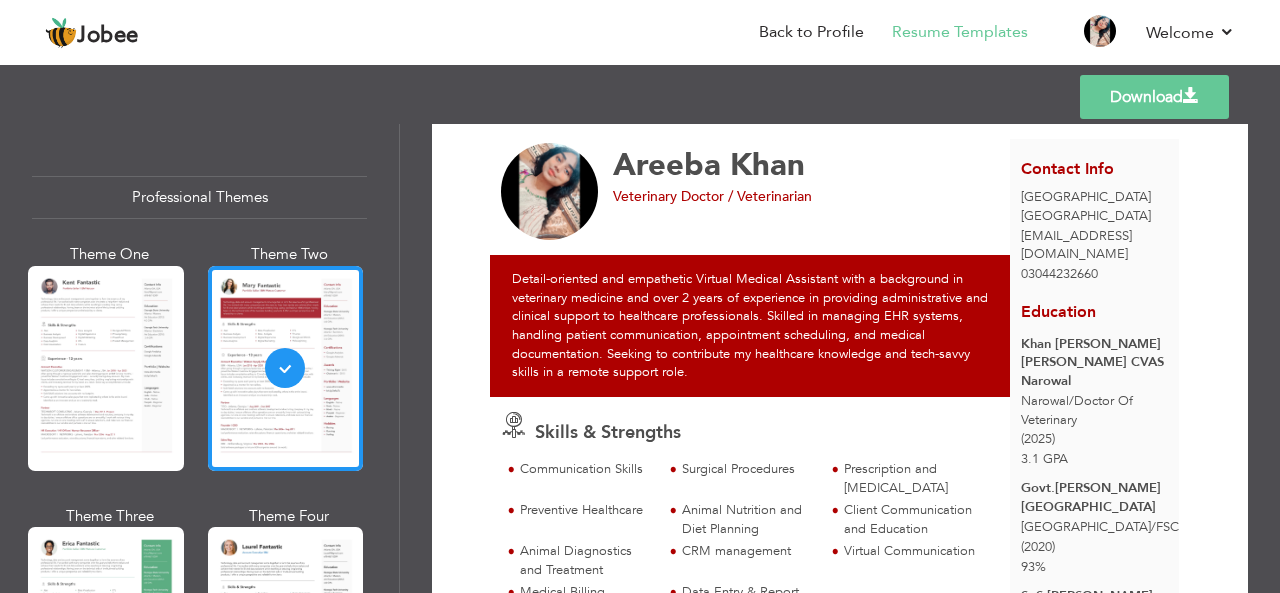 scroll, scrollTop: 44, scrollLeft: 0, axis: vertical 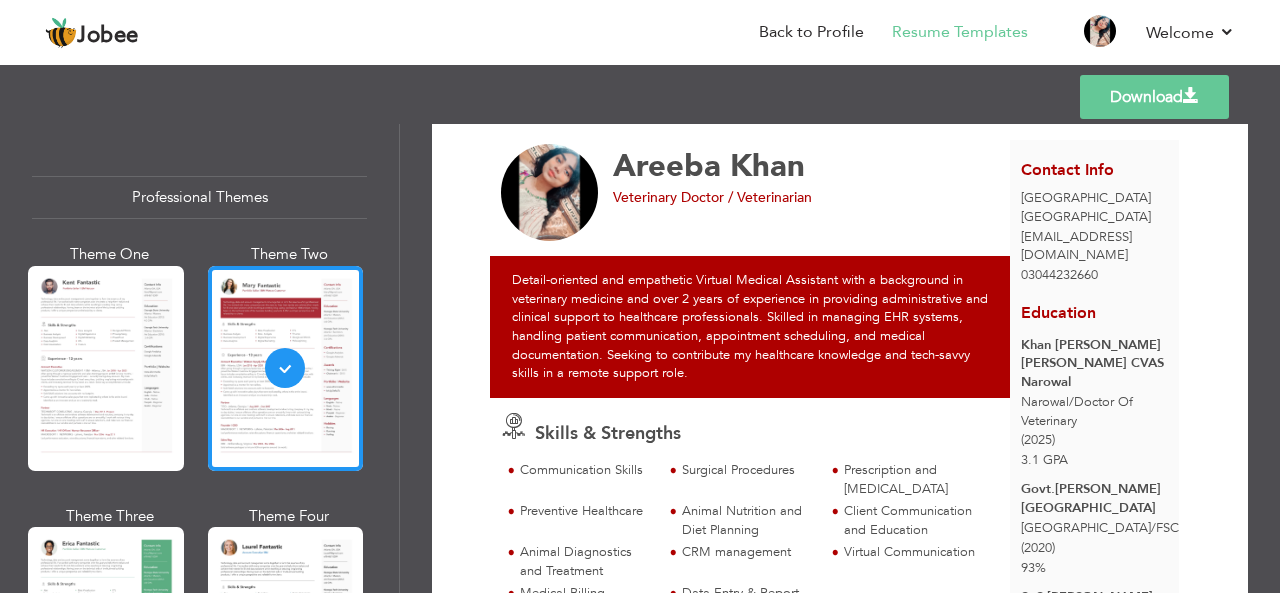 click on "Download" at bounding box center (1154, 97) 